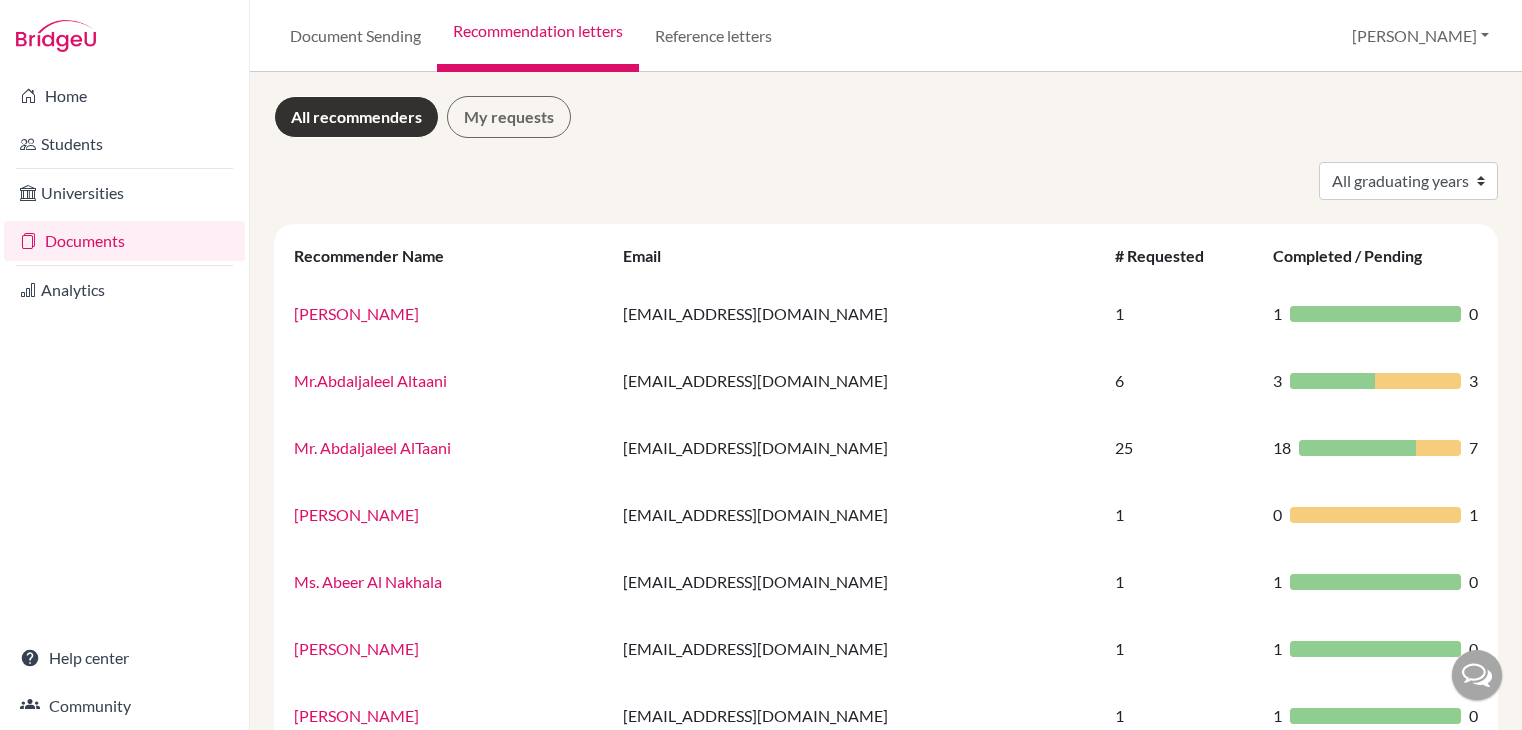 scroll, scrollTop: 0, scrollLeft: 0, axis: both 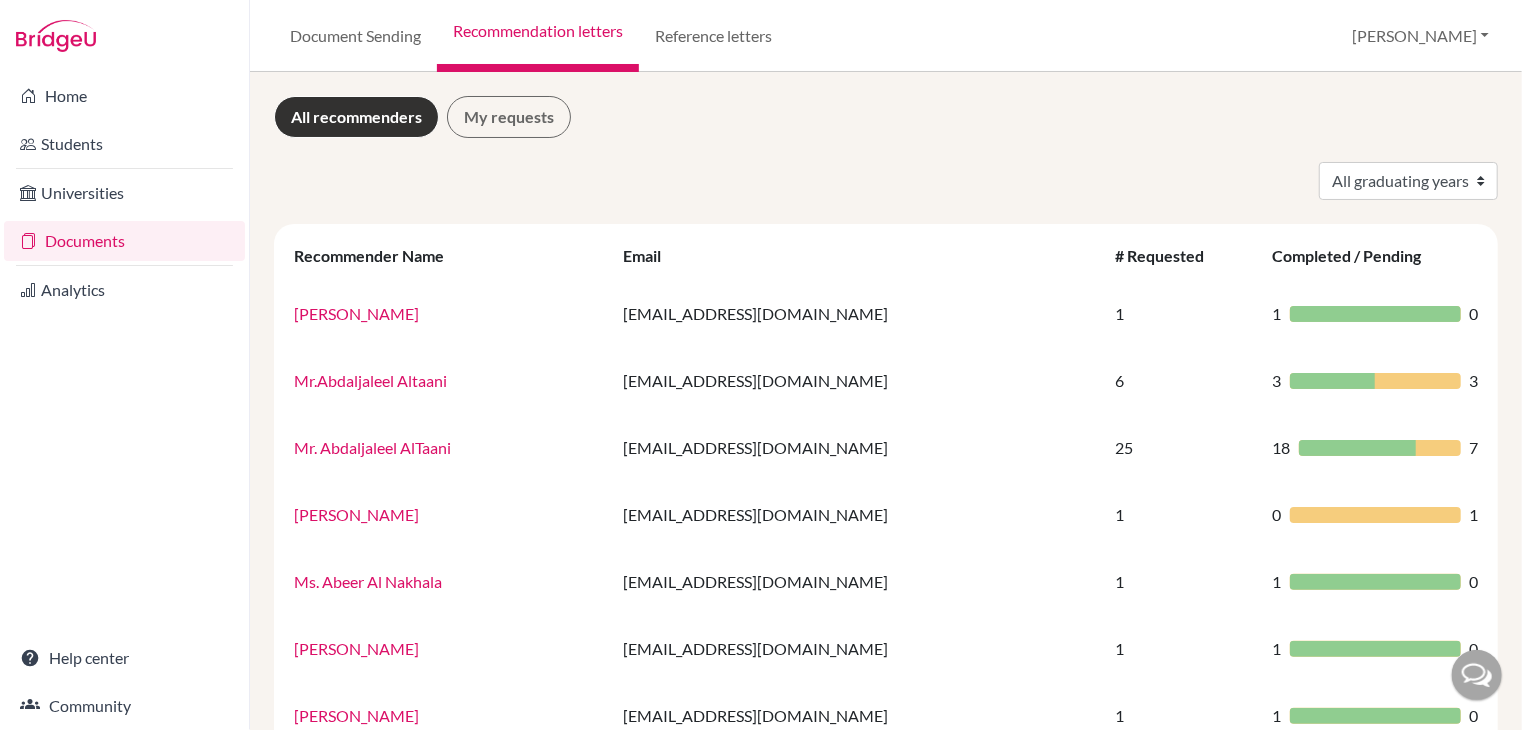 click on "Athary" at bounding box center [1420, 36] 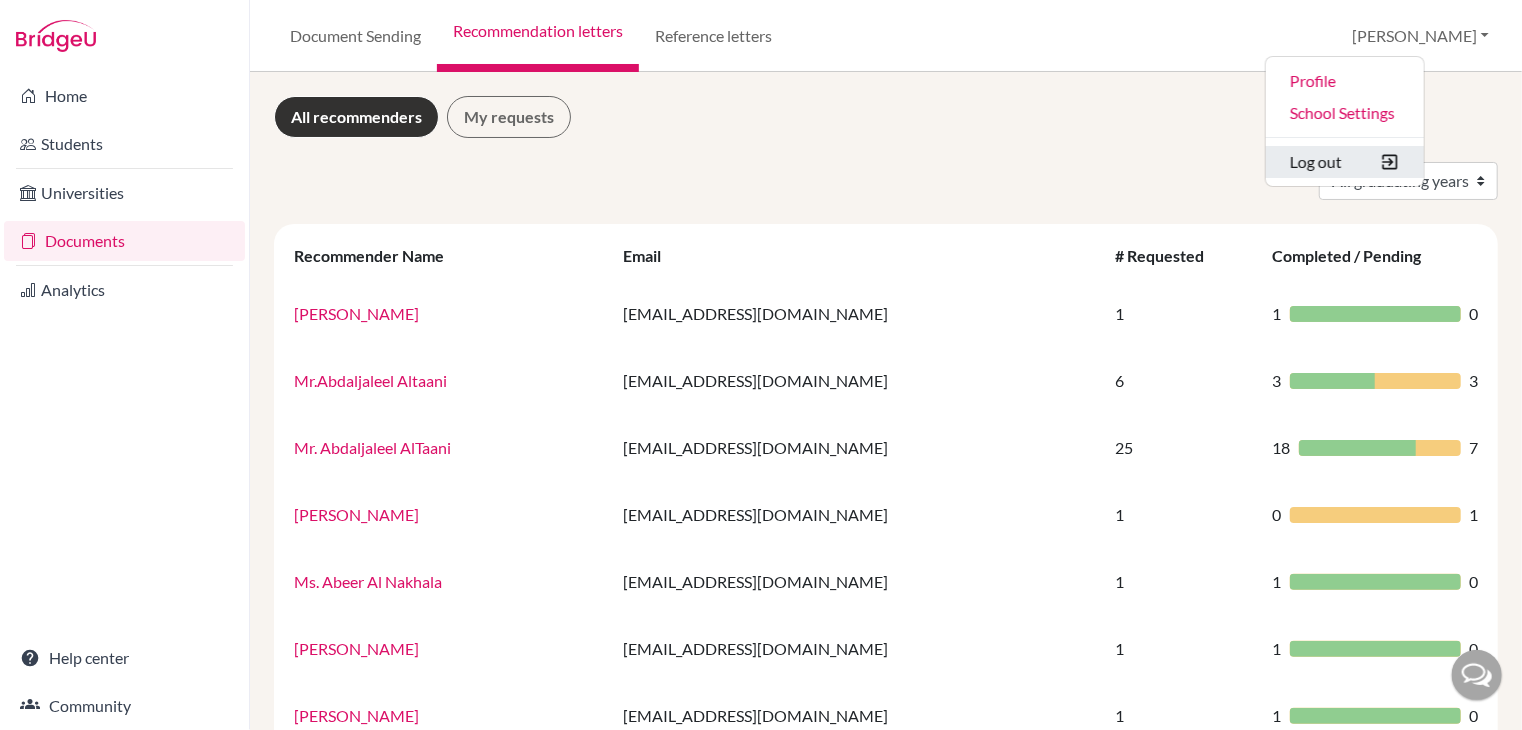 click on "Log out" at bounding box center (1345, 162) 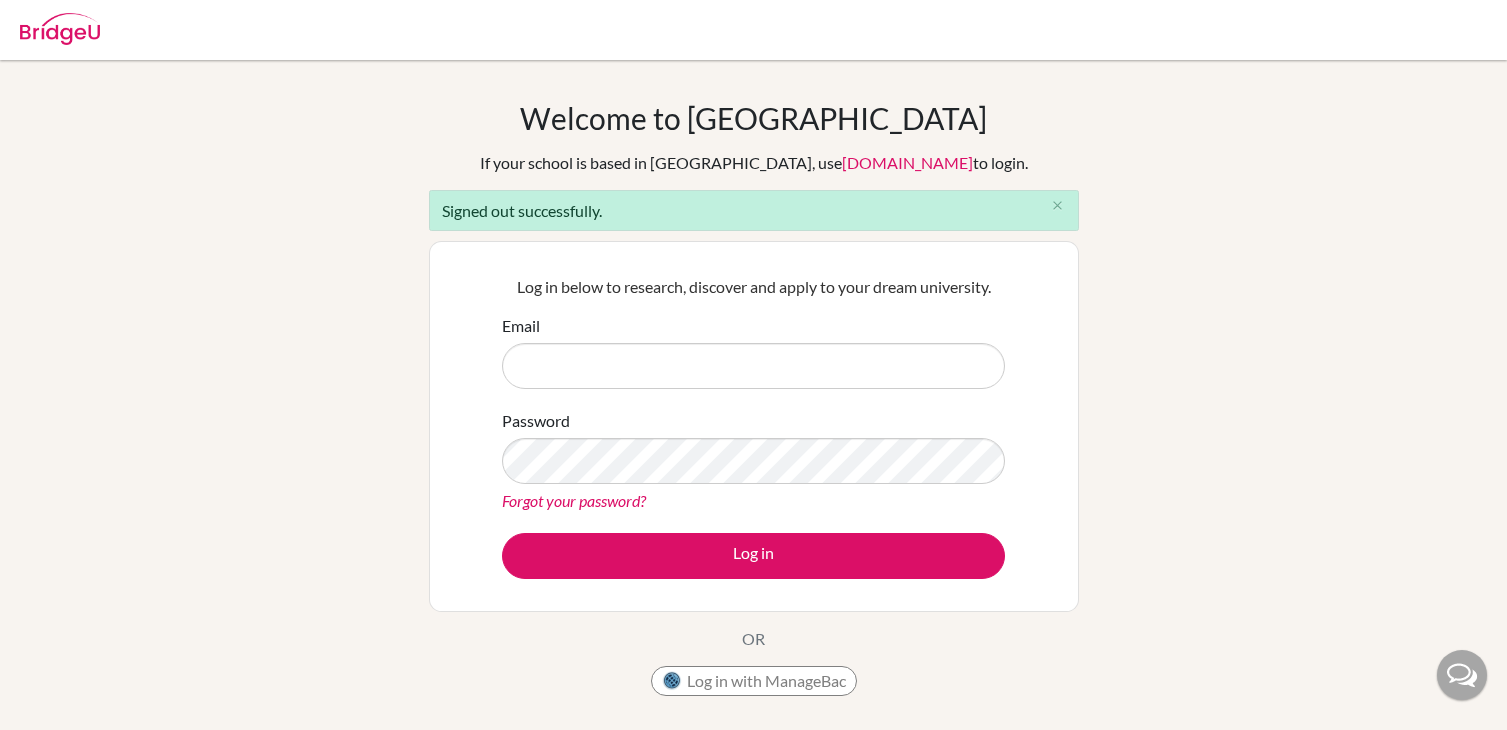 scroll, scrollTop: 0, scrollLeft: 0, axis: both 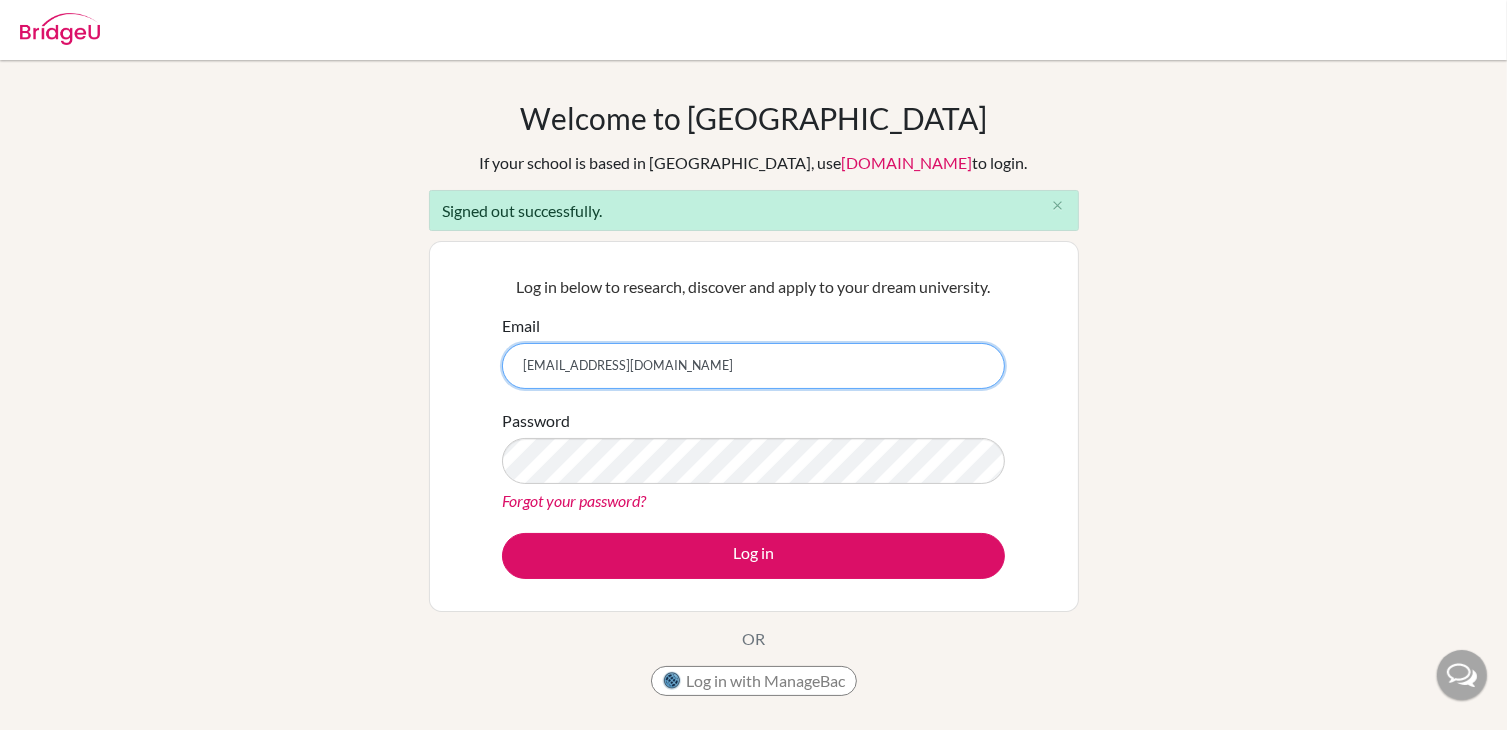 click on "athary.ajail@bbs.edu.kw" at bounding box center (753, 366) 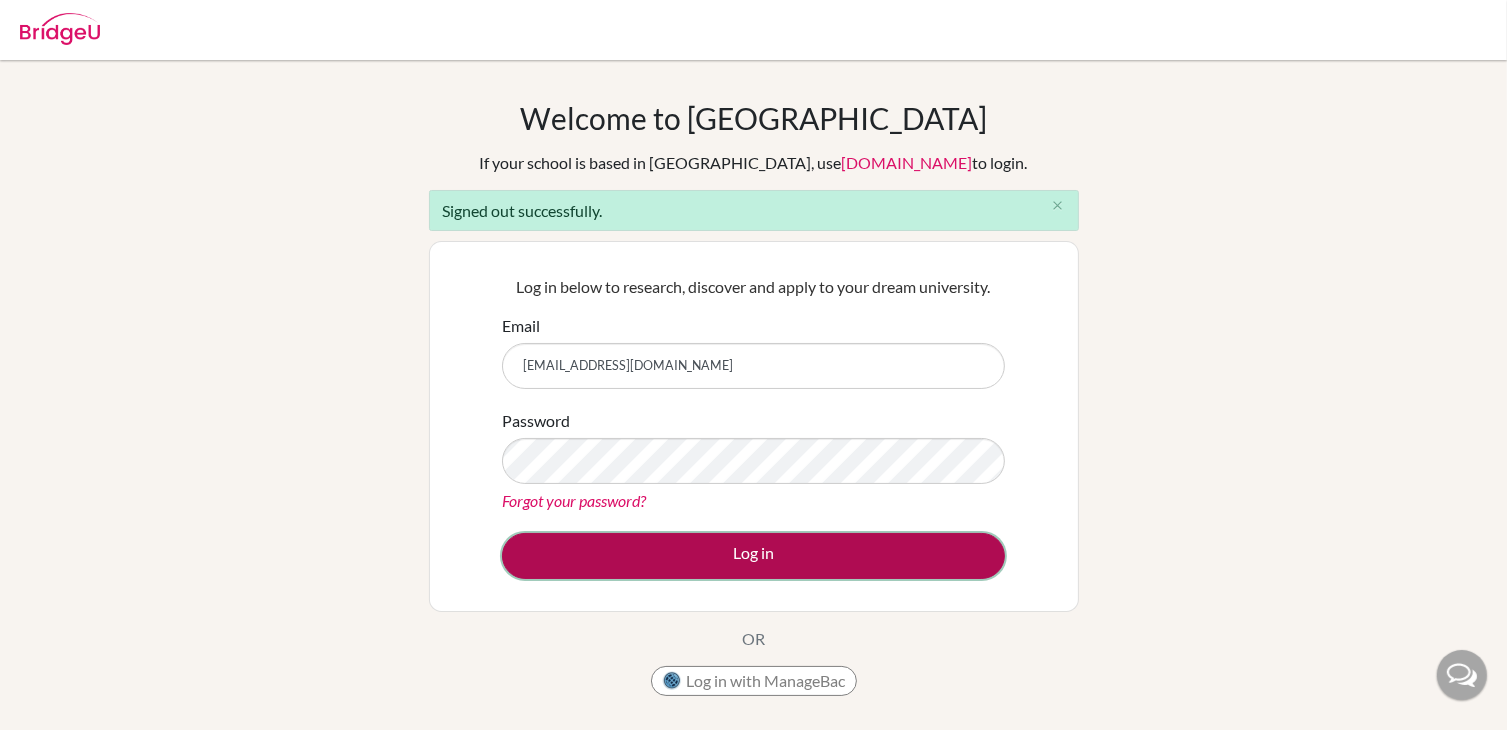 click on "Log in" at bounding box center [753, 556] 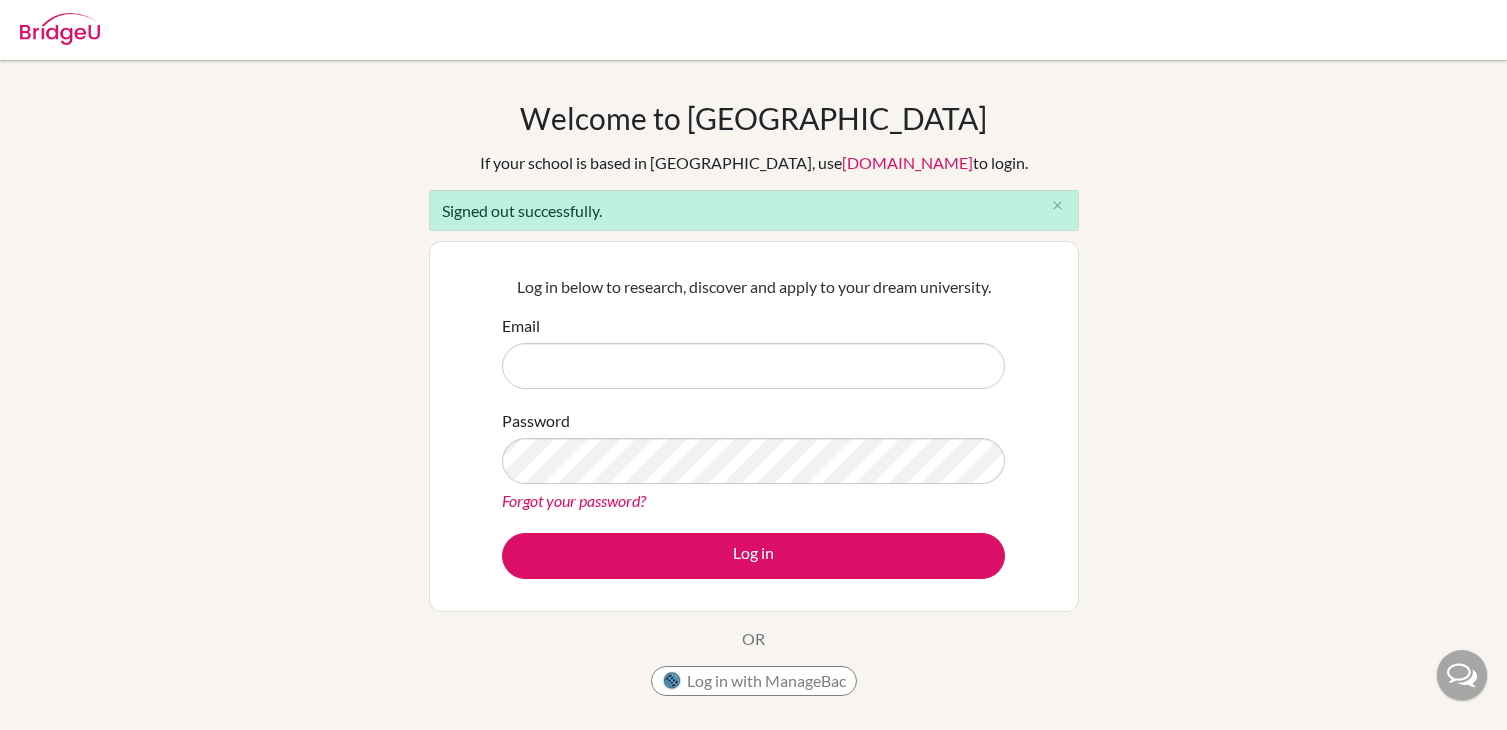 scroll, scrollTop: 0, scrollLeft: 0, axis: both 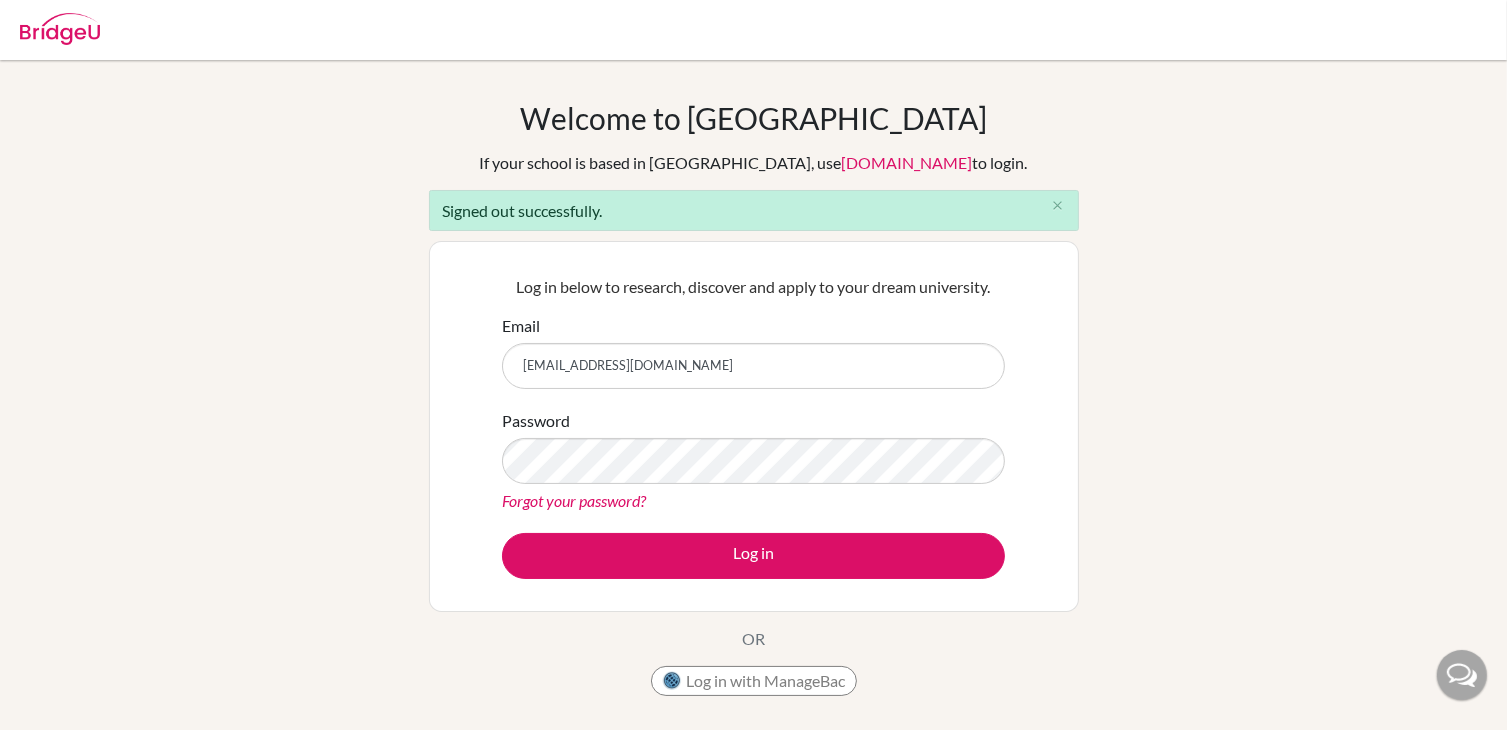 click on "[EMAIL_ADDRESS][DOMAIN_NAME]" at bounding box center (753, 366) 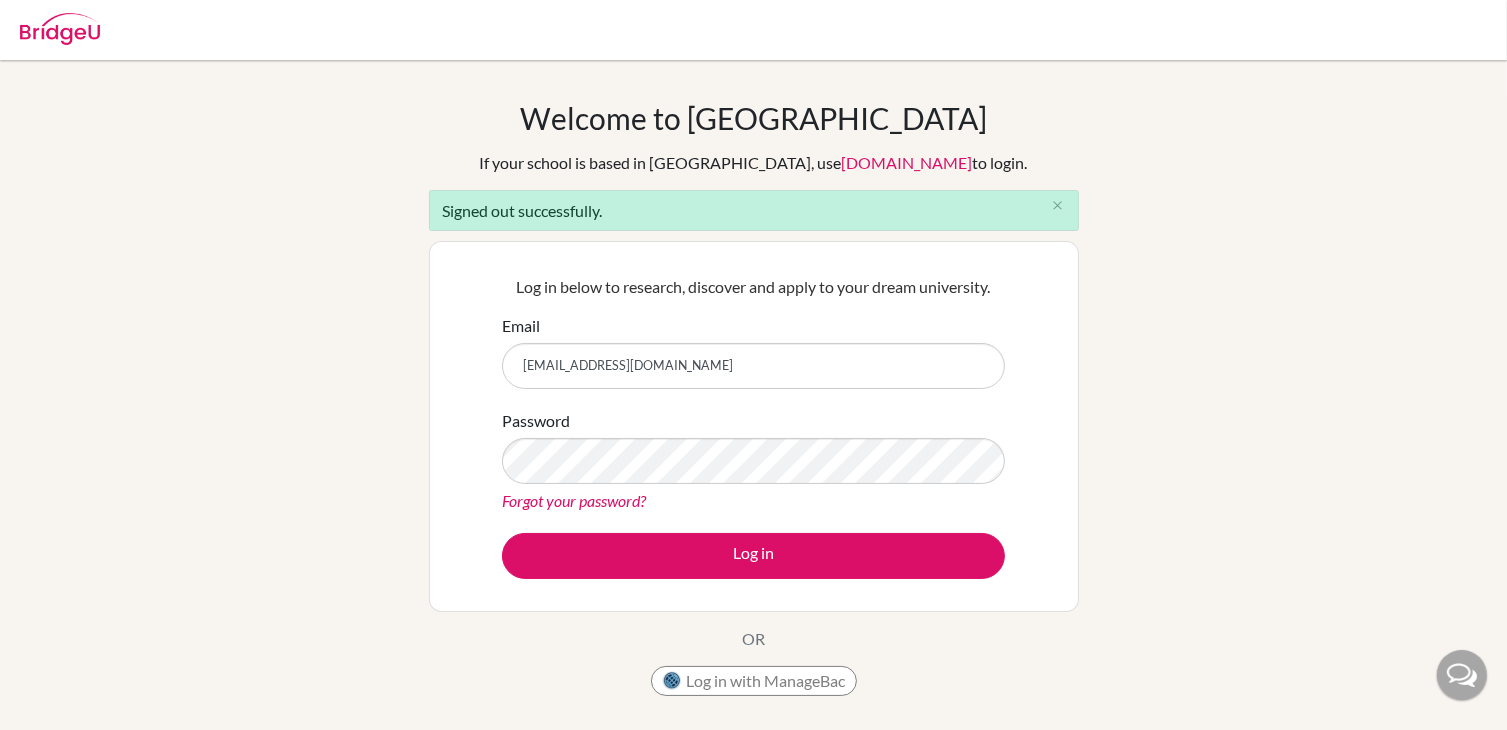 type on "[EMAIL_ADDRESS][DOMAIN_NAME]" 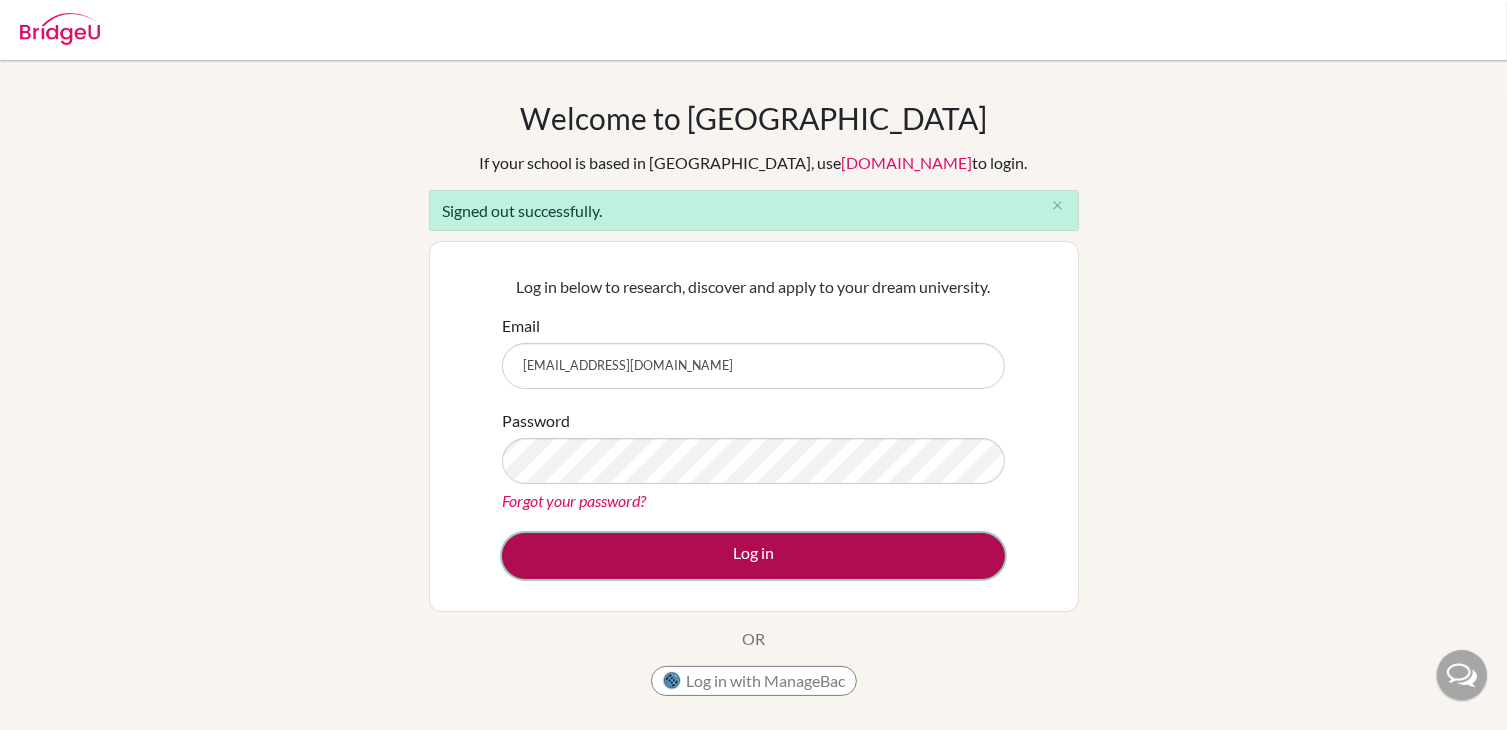click on "Log in" at bounding box center [753, 556] 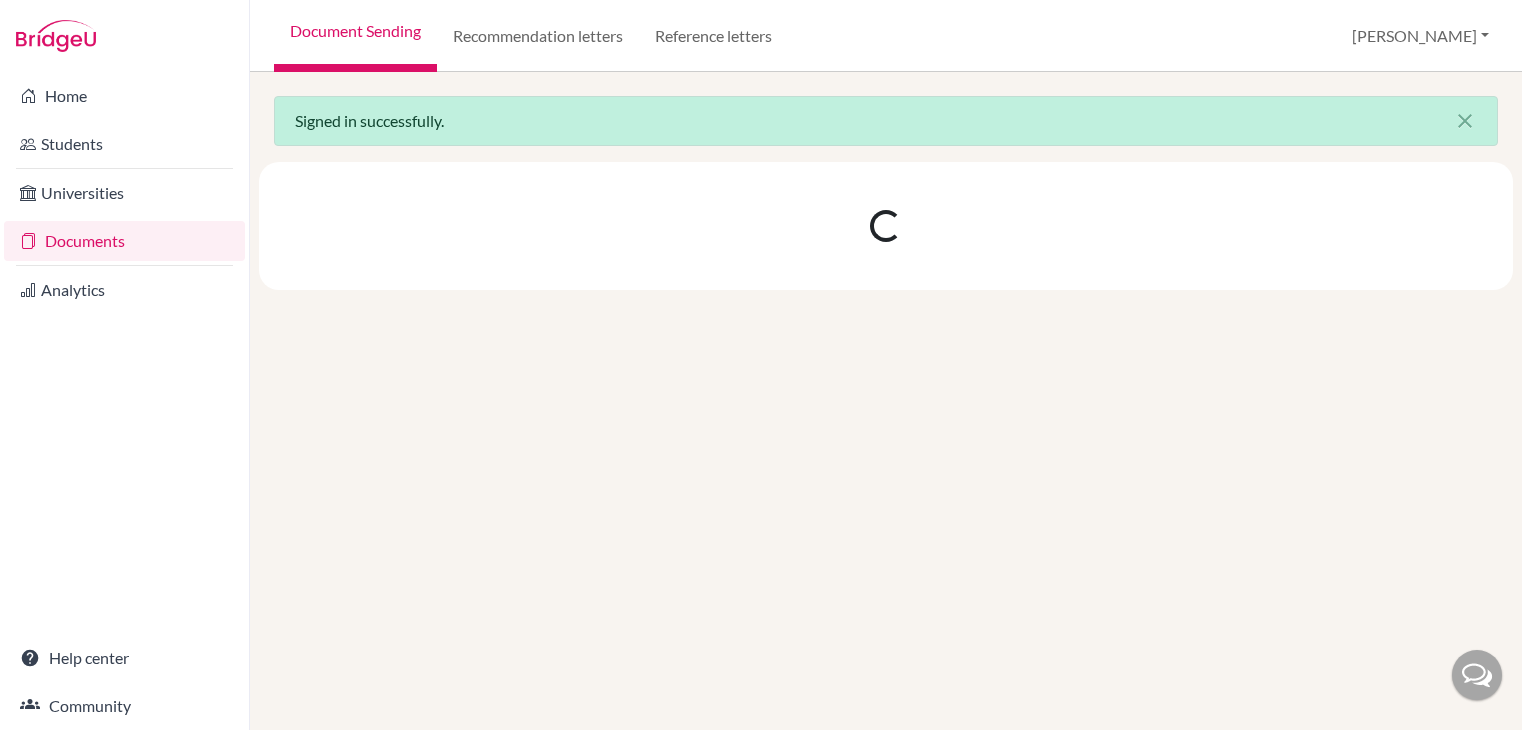 scroll, scrollTop: 0, scrollLeft: 0, axis: both 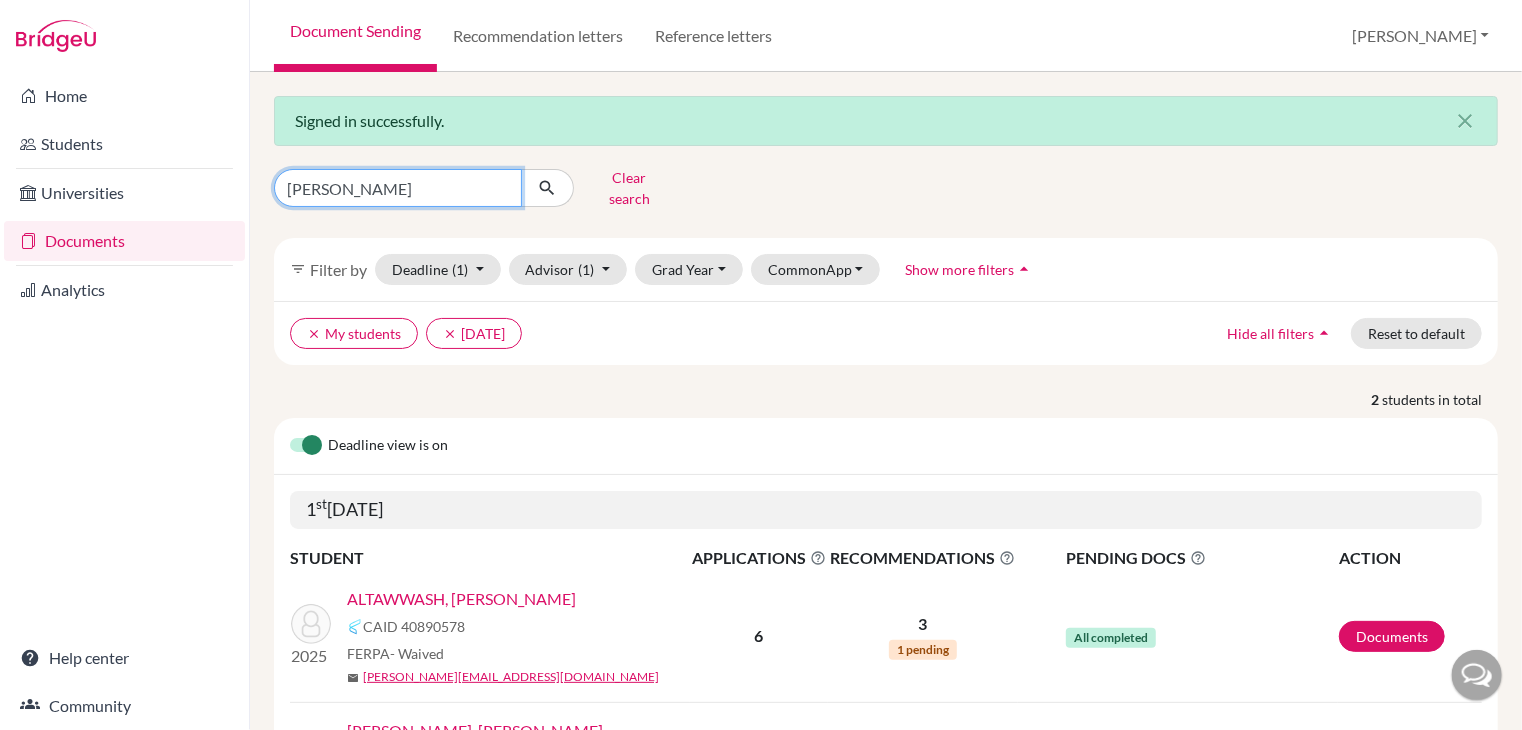 click on "abdulaziz" at bounding box center (398, 188) 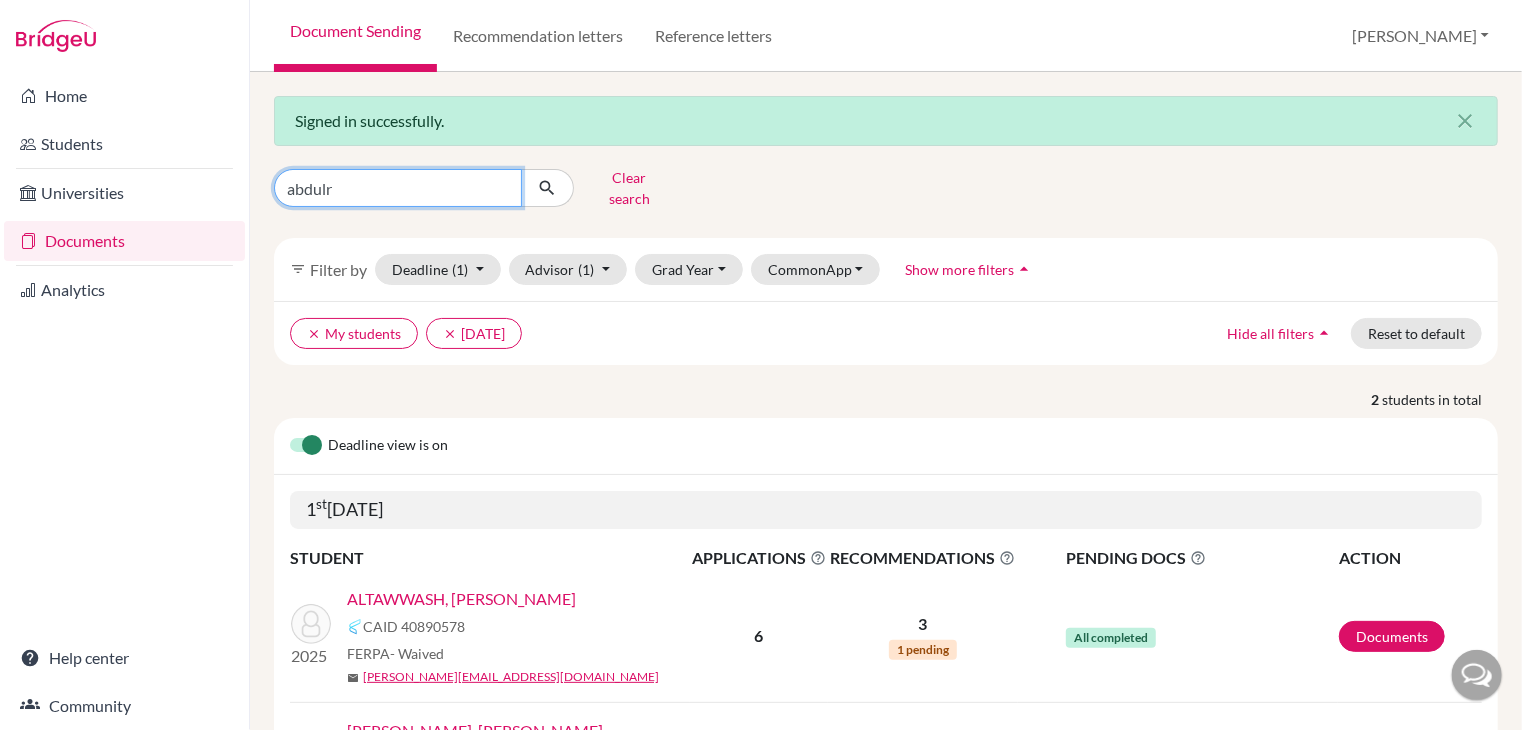 type on "abdulrahman" 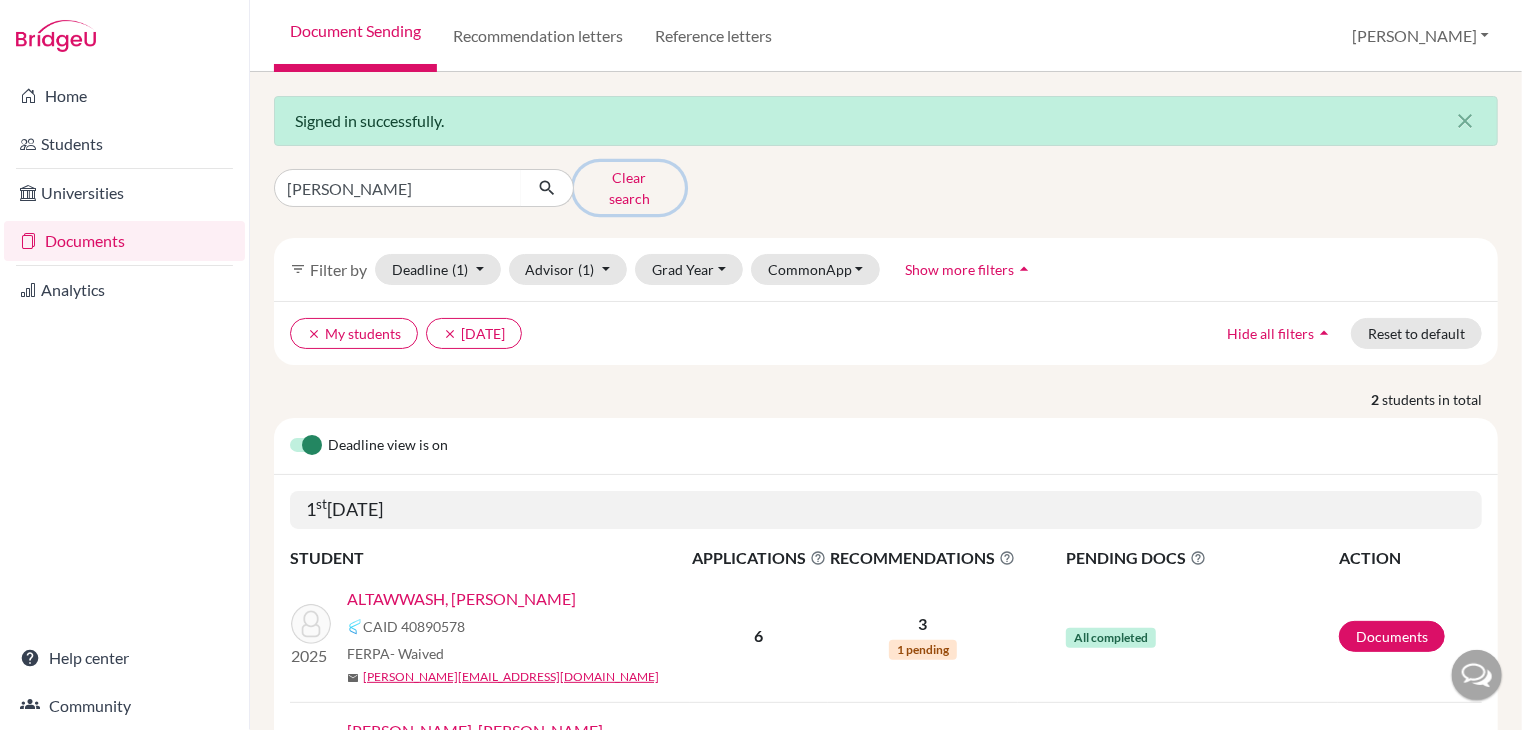 click on "Clear search" at bounding box center [629, 188] 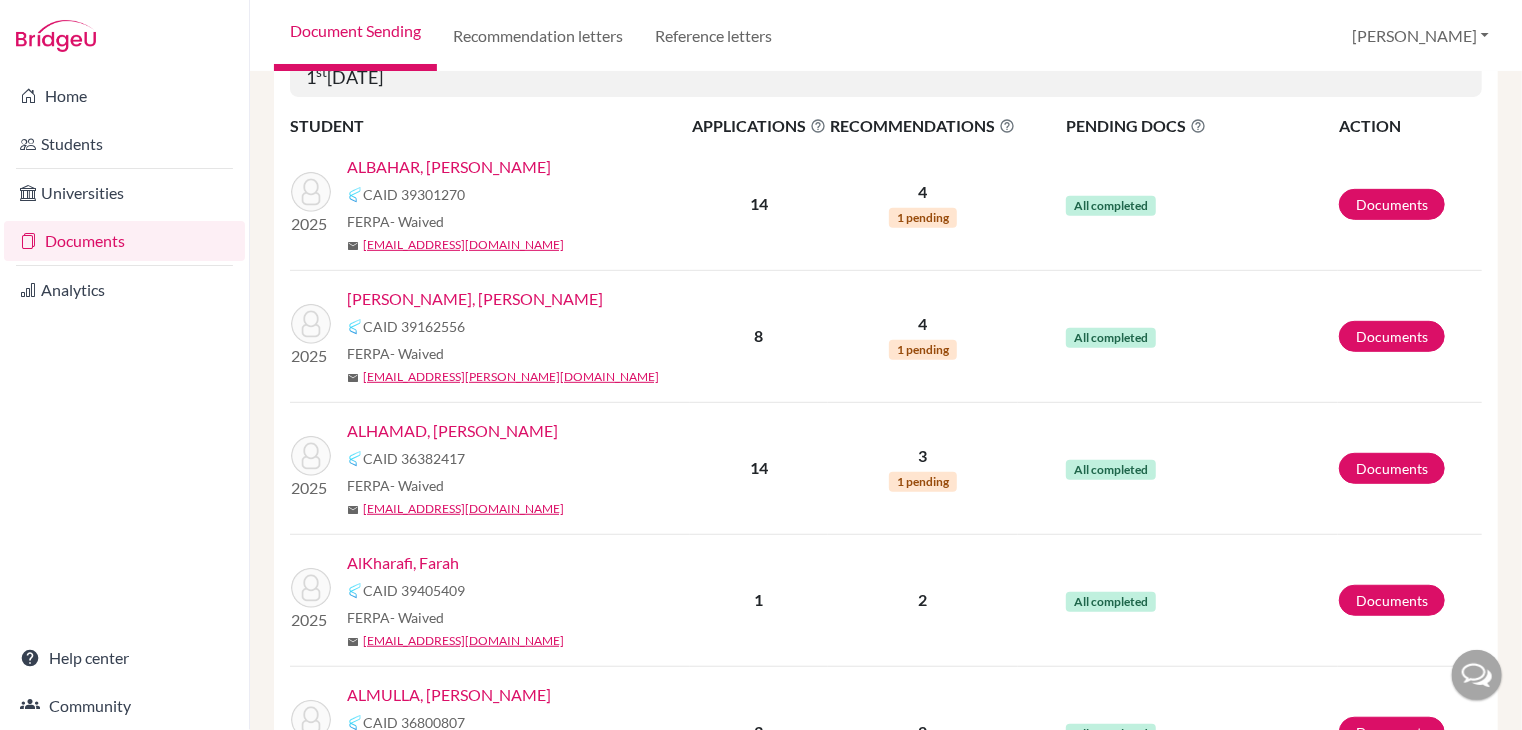 scroll, scrollTop: 0, scrollLeft: 0, axis: both 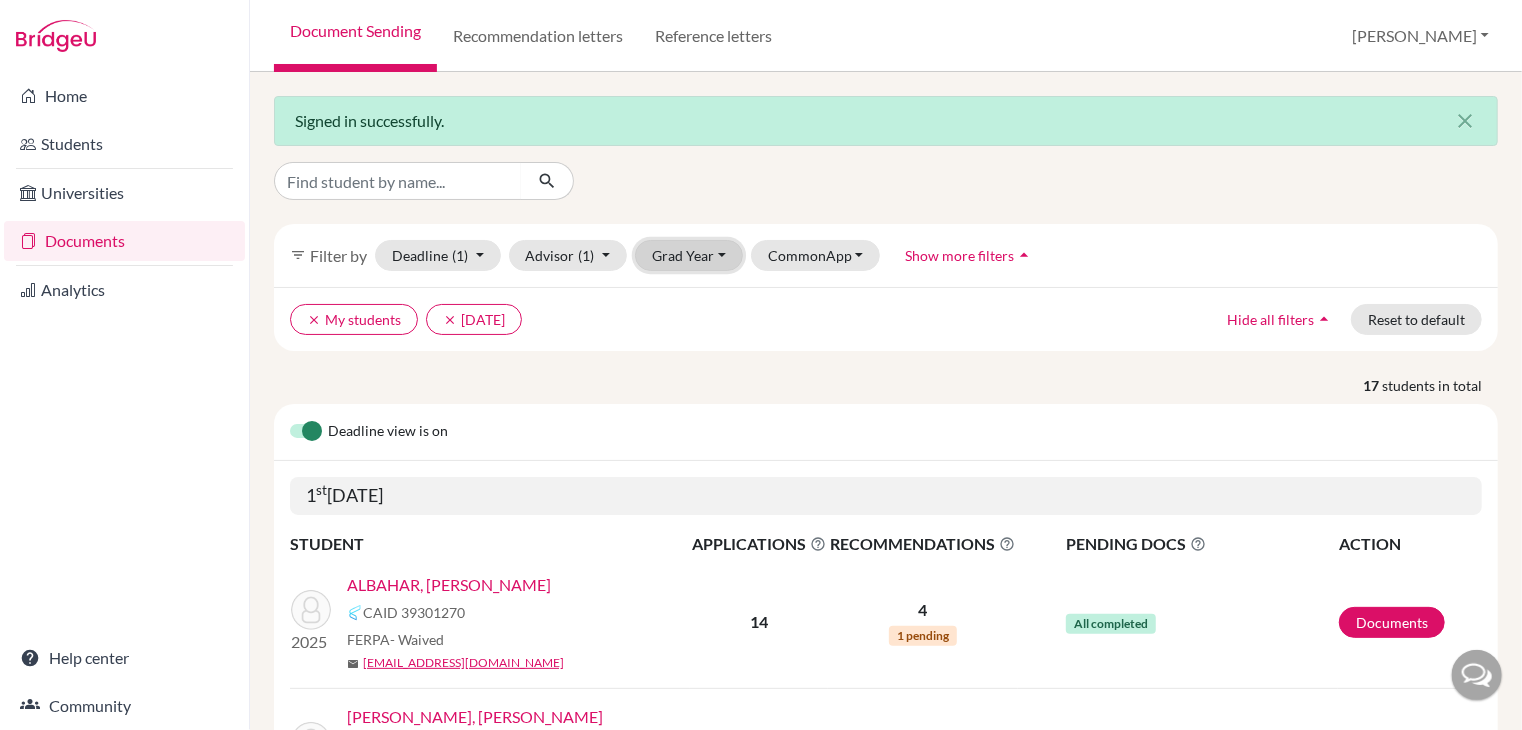 click on "Grad Year" at bounding box center [689, 255] 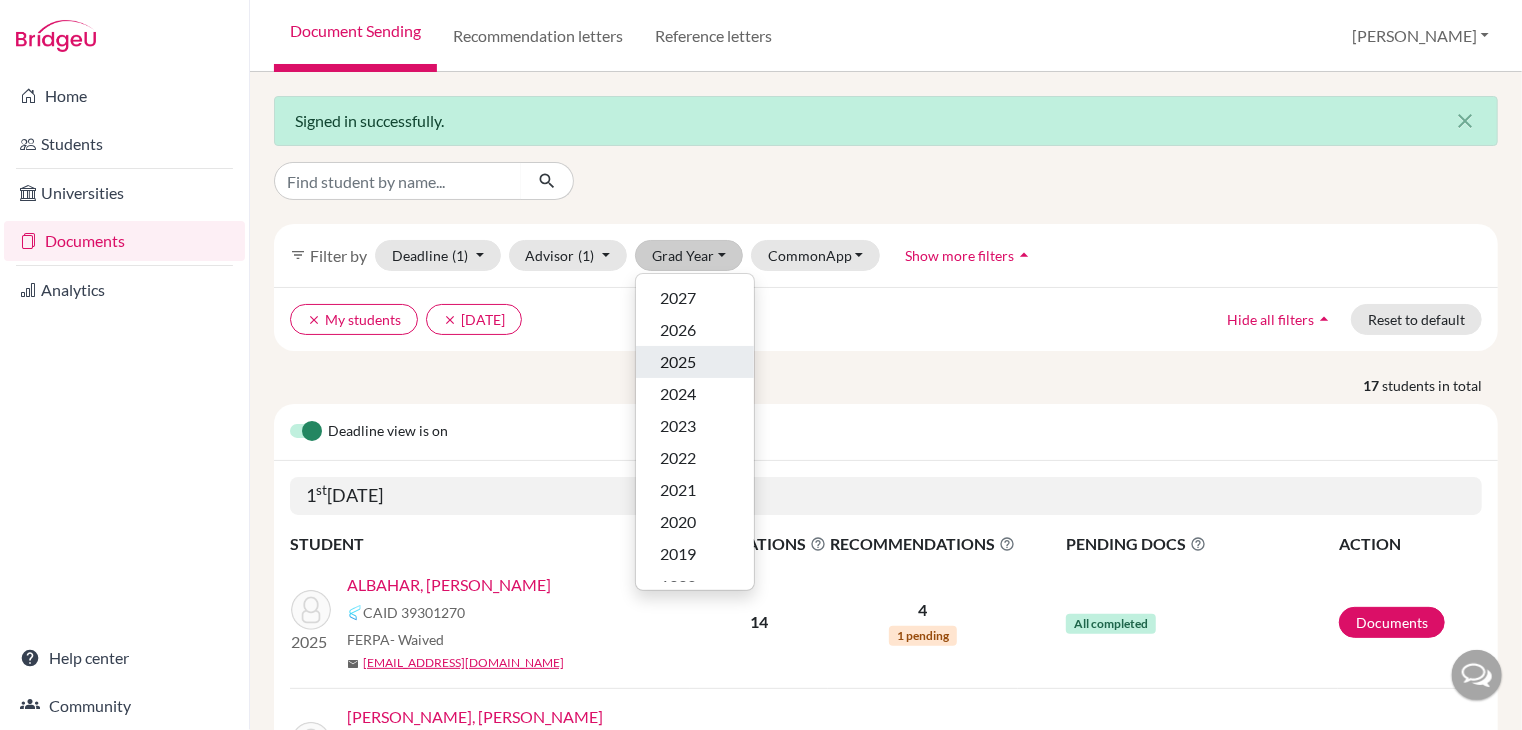 click on "2025" at bounding box center [678, 362] 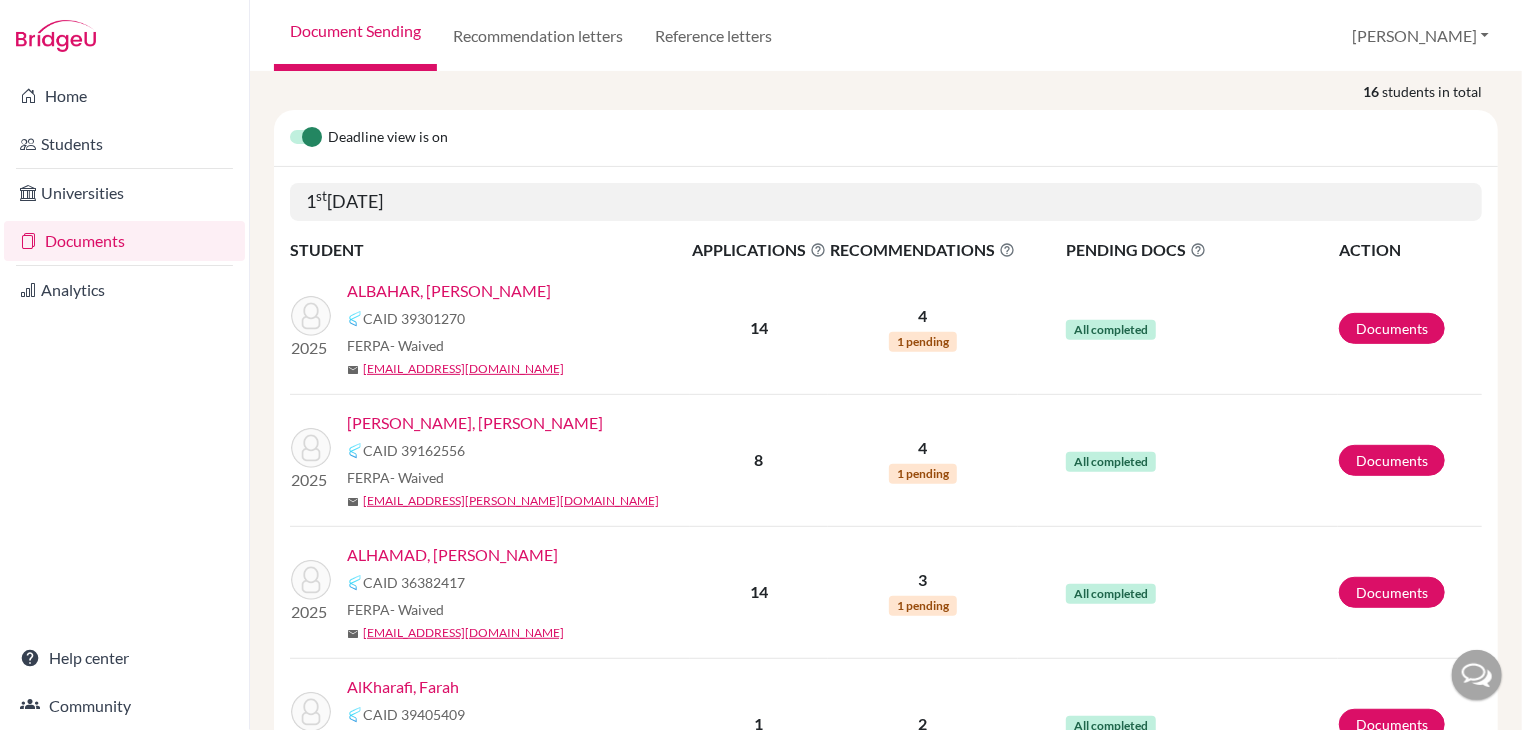 scroll, scrollTop: 0, scrollLeft: 0, axis: both 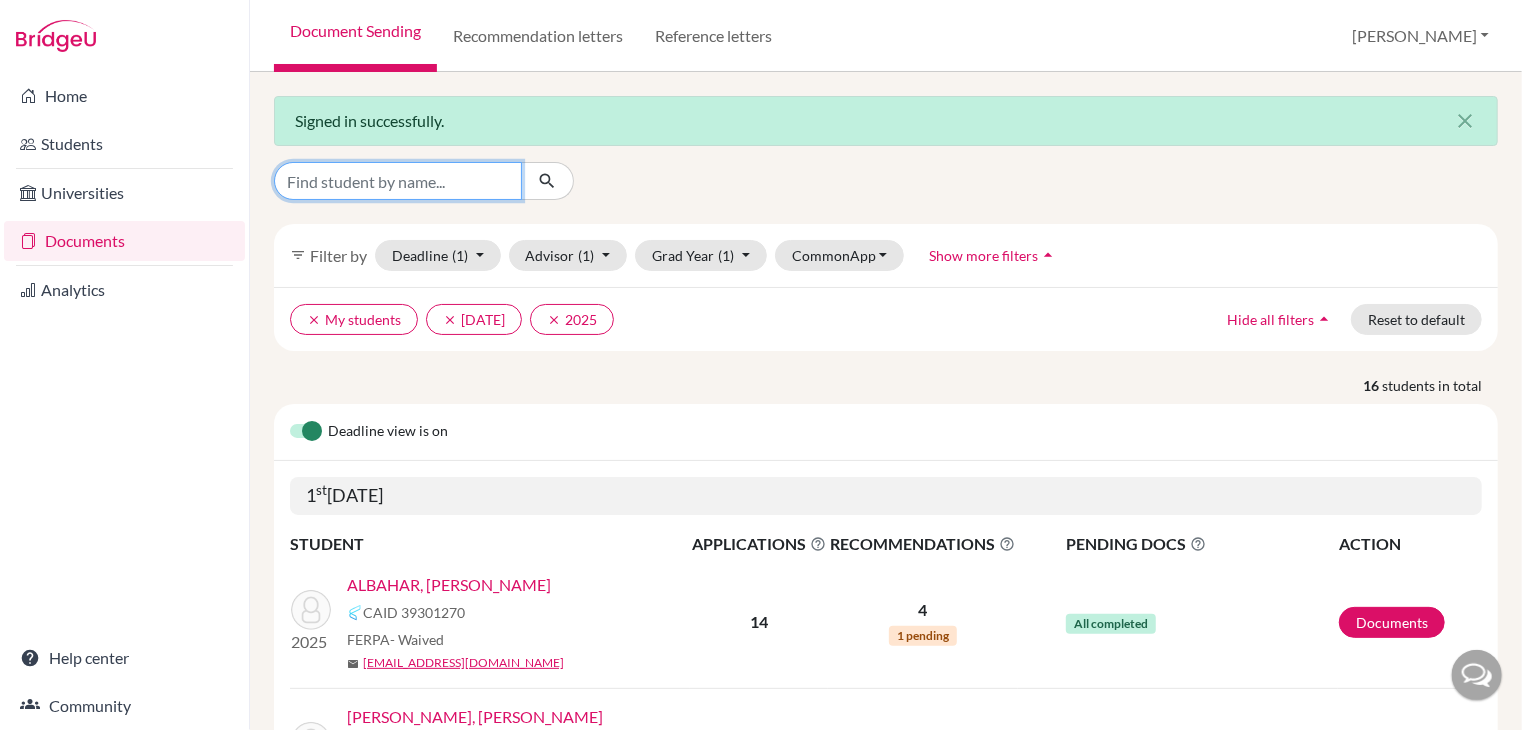 click at bounding box center [398, 181] 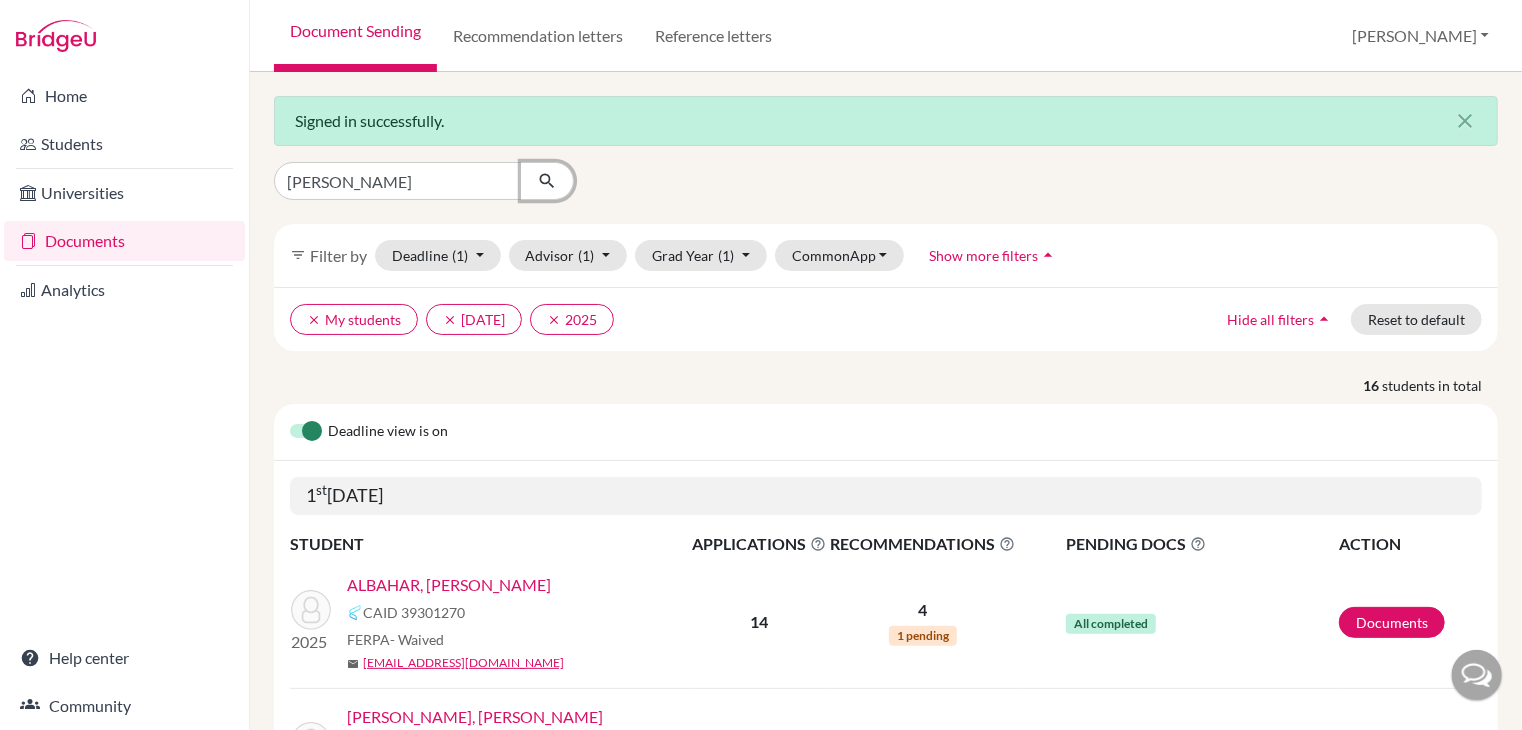 click at bounding box center [547, 181] 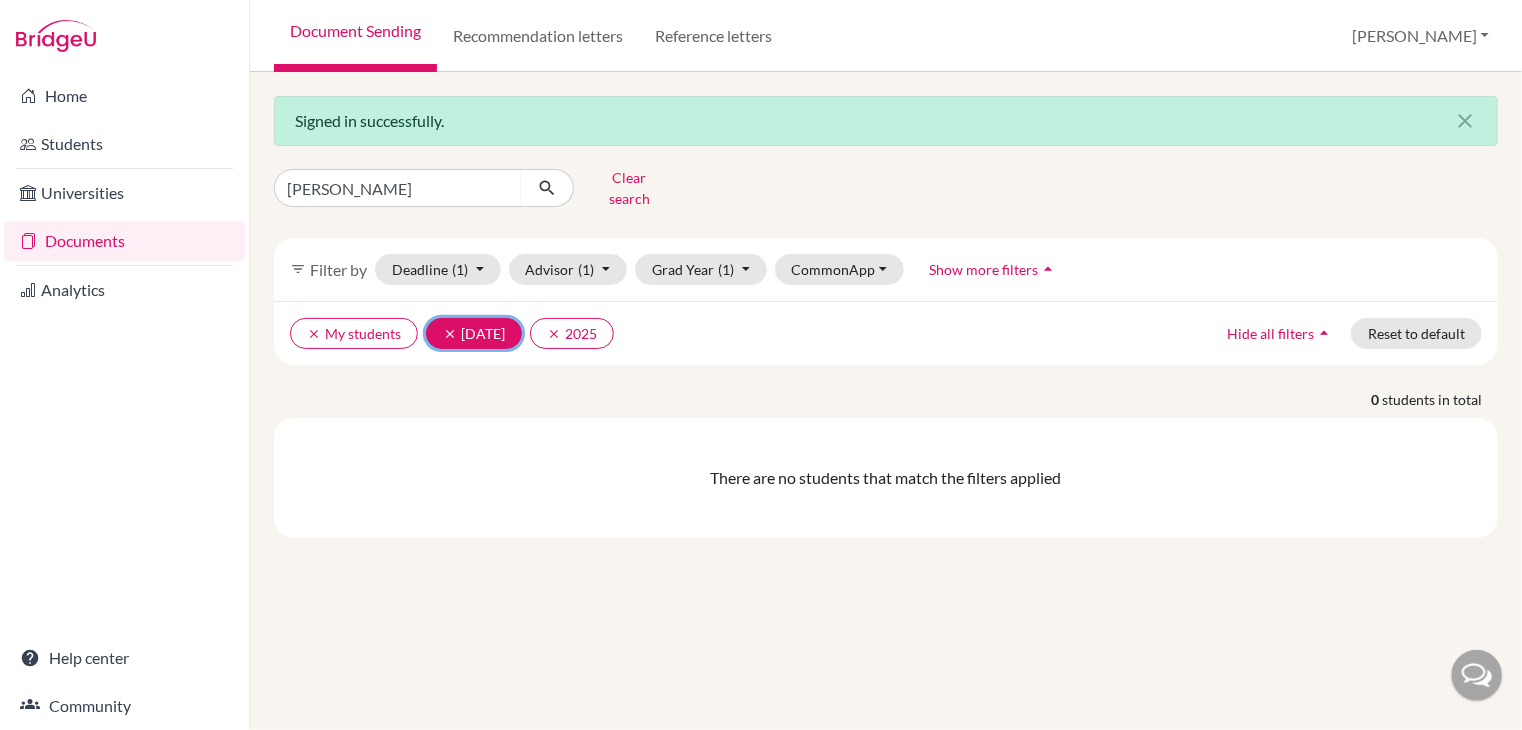 click on "clear" at bounding box center [450, 334] 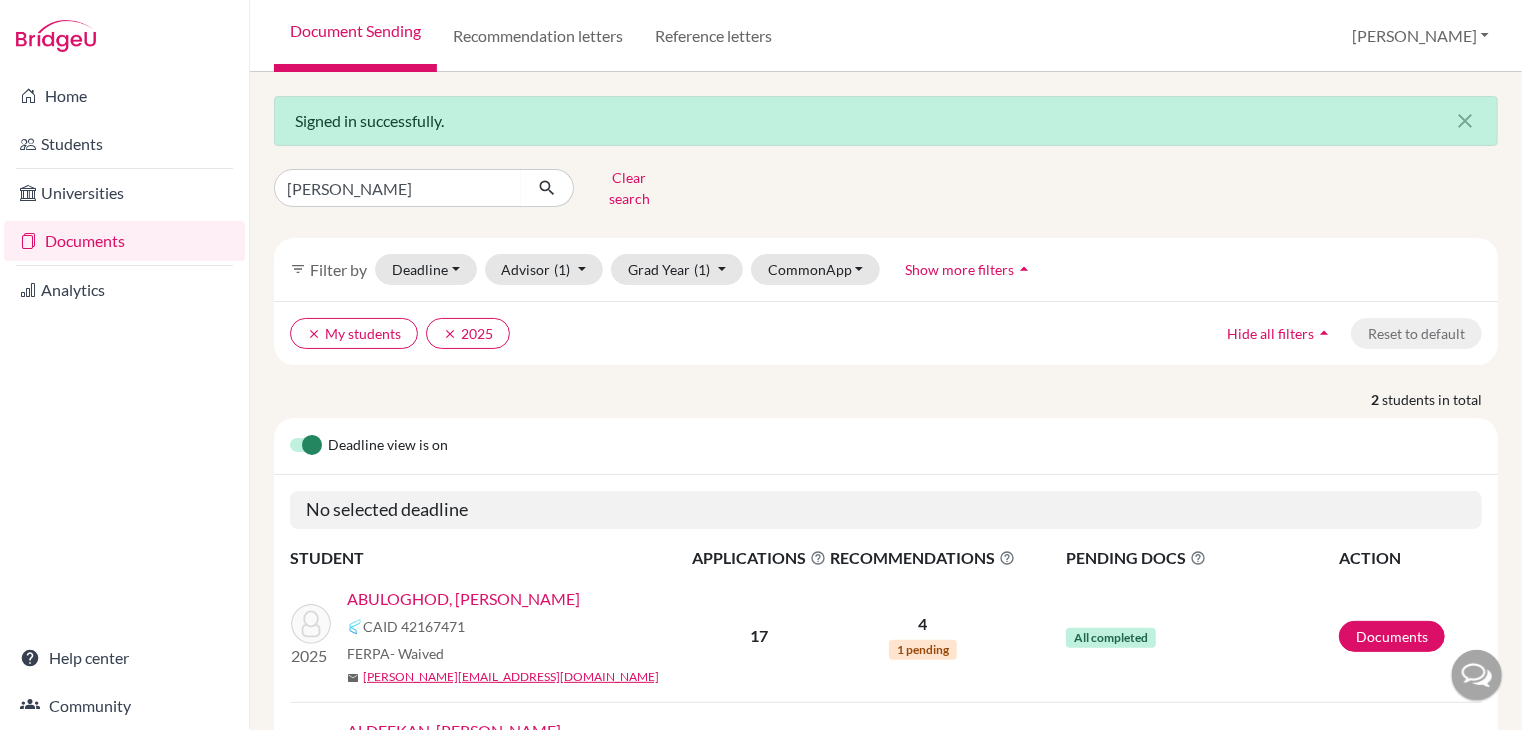 click on "ABULOGHOD, [PERSON_NAME]" at bounding box center (463, 599) 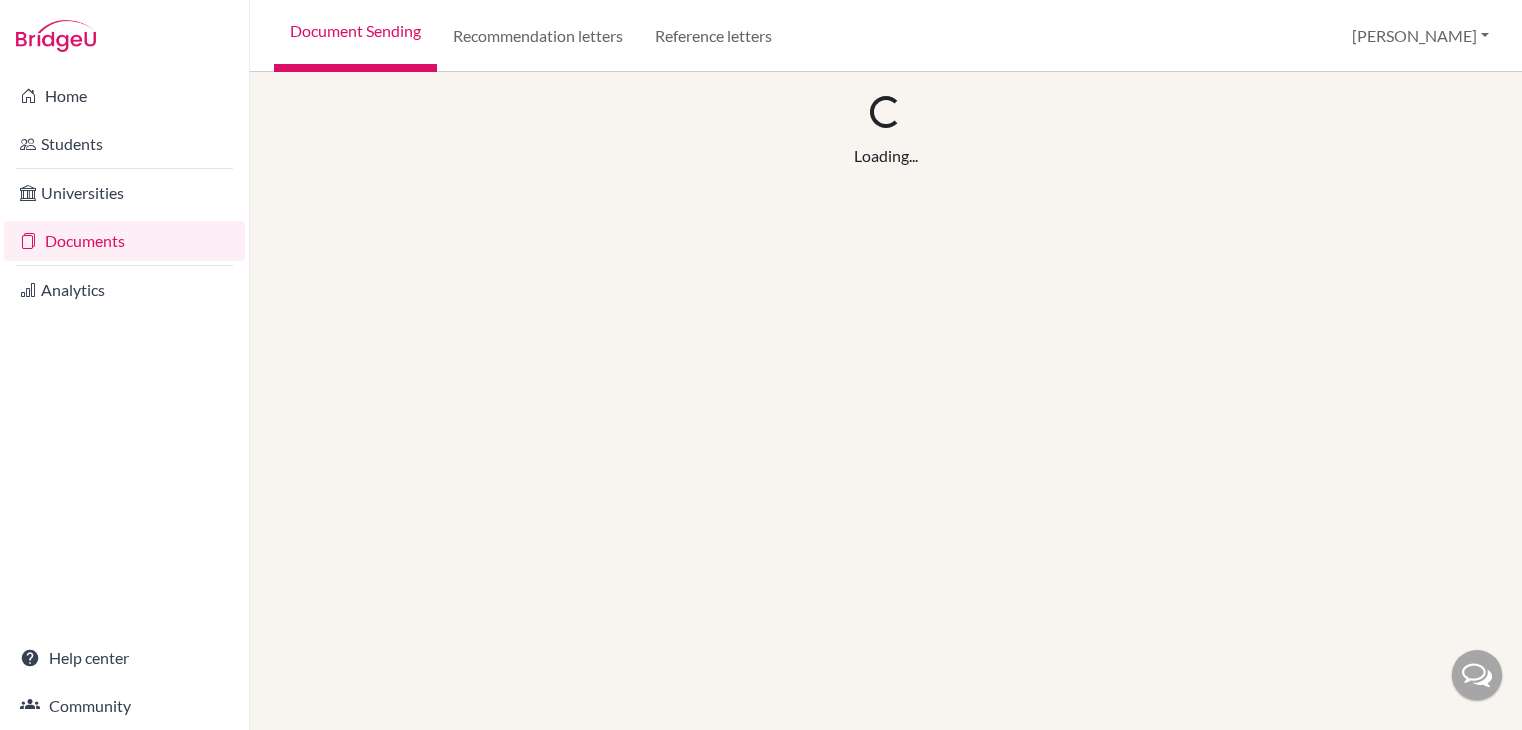 scroll, scrollTop: 0, scrollLeft: 0, axis: both 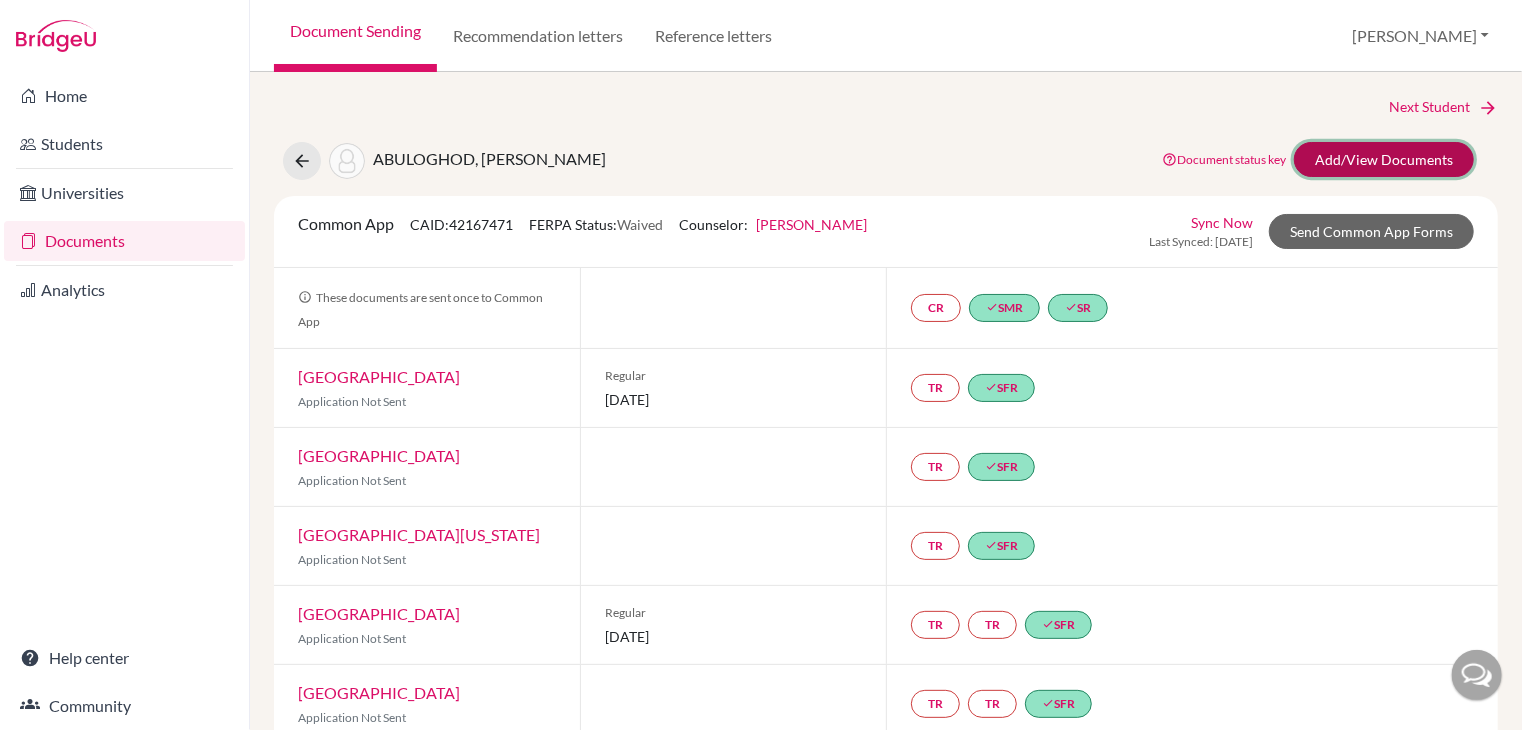 click on "Add/View Documents" at bounding box center (1384, 159) 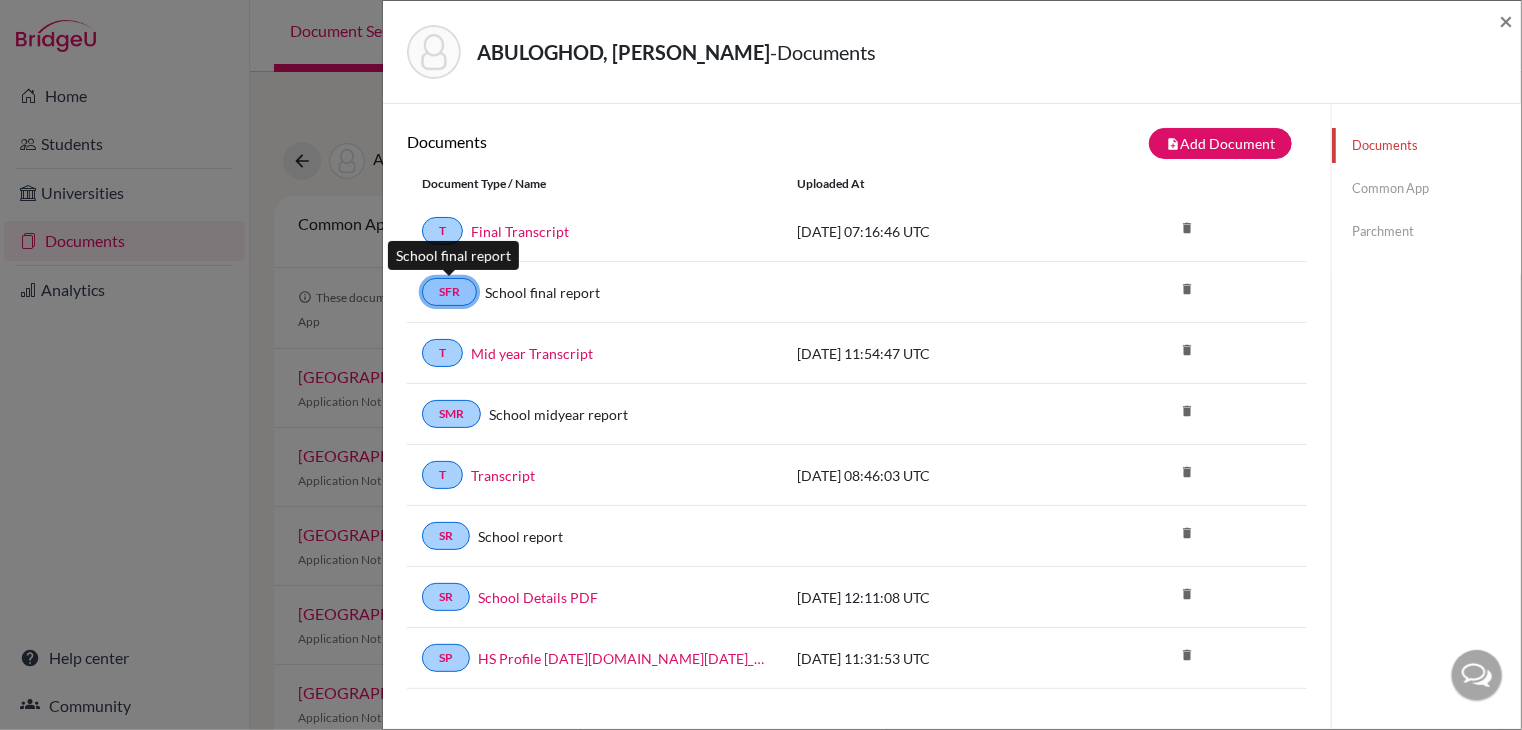 click on "SFR" at bounding box center [449, 292] 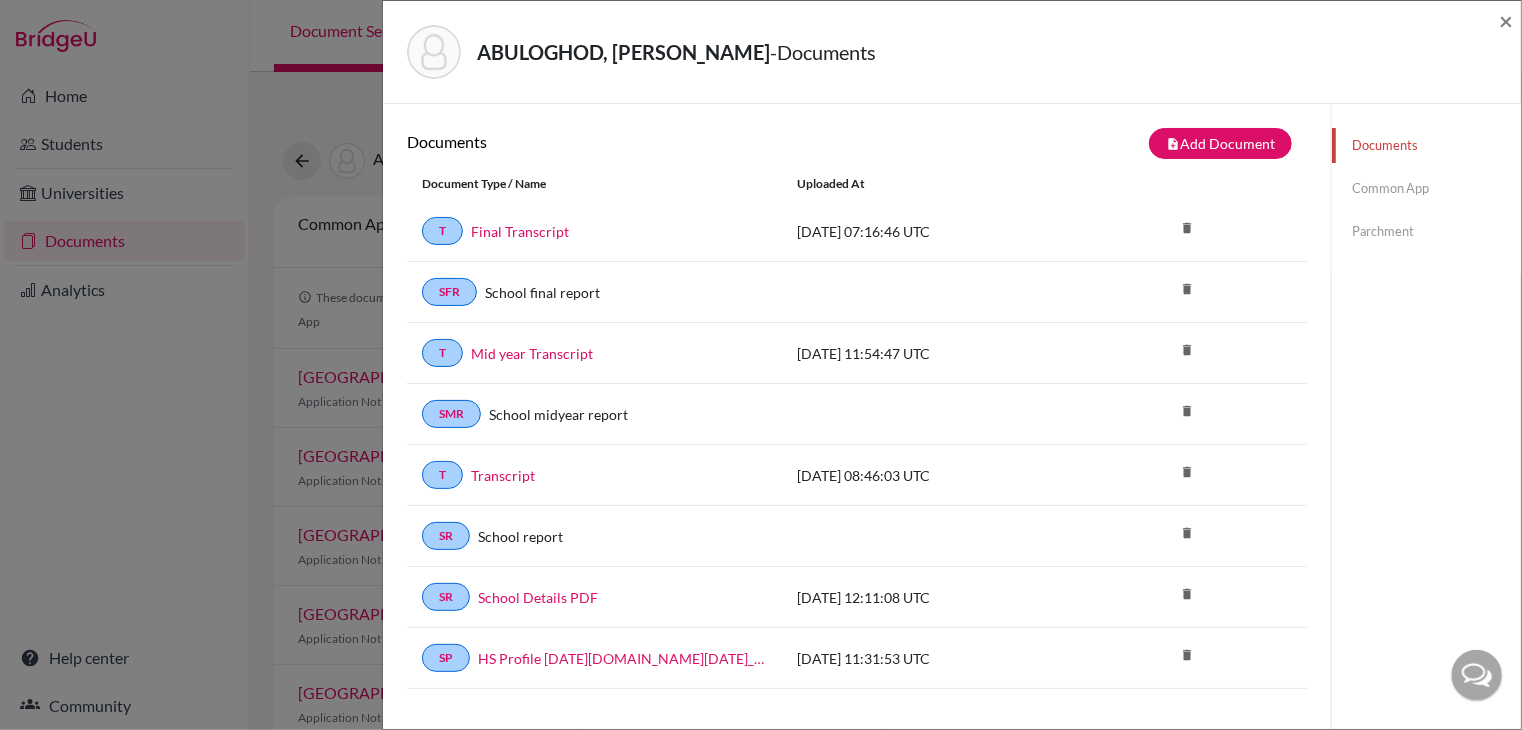 click on "Common App" 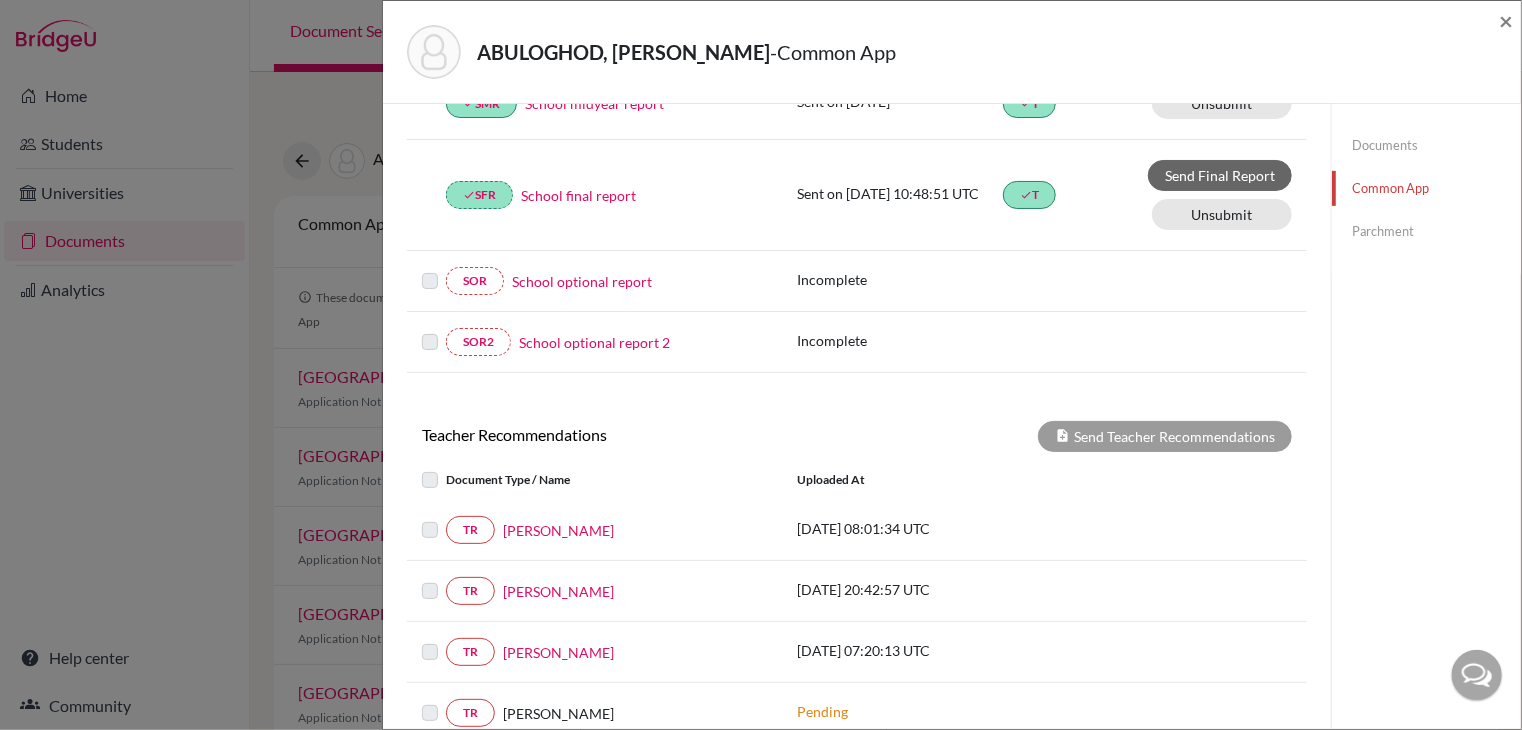 scroll, scrollTop: 0, scrollLeft: 0, axis: both 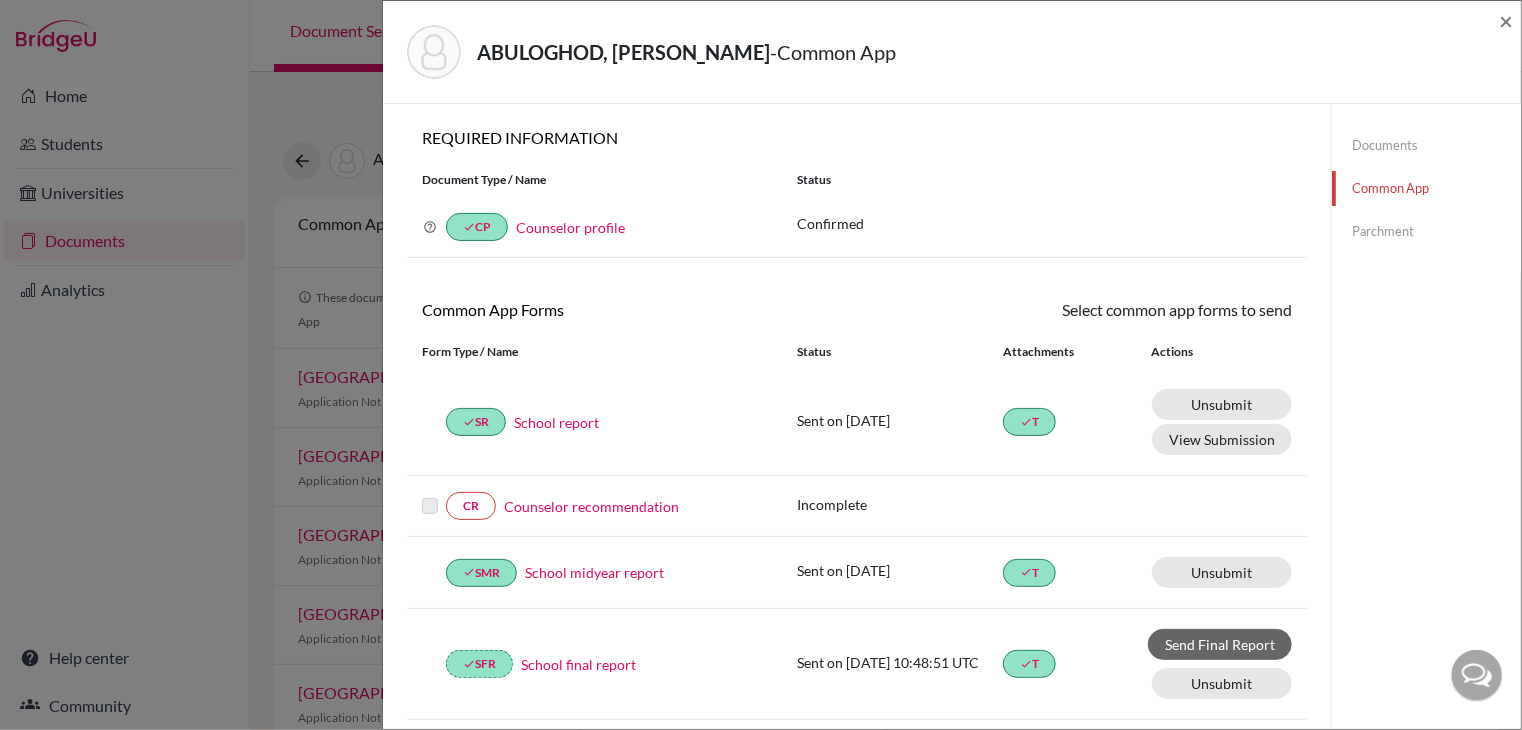 click on "Parchment" 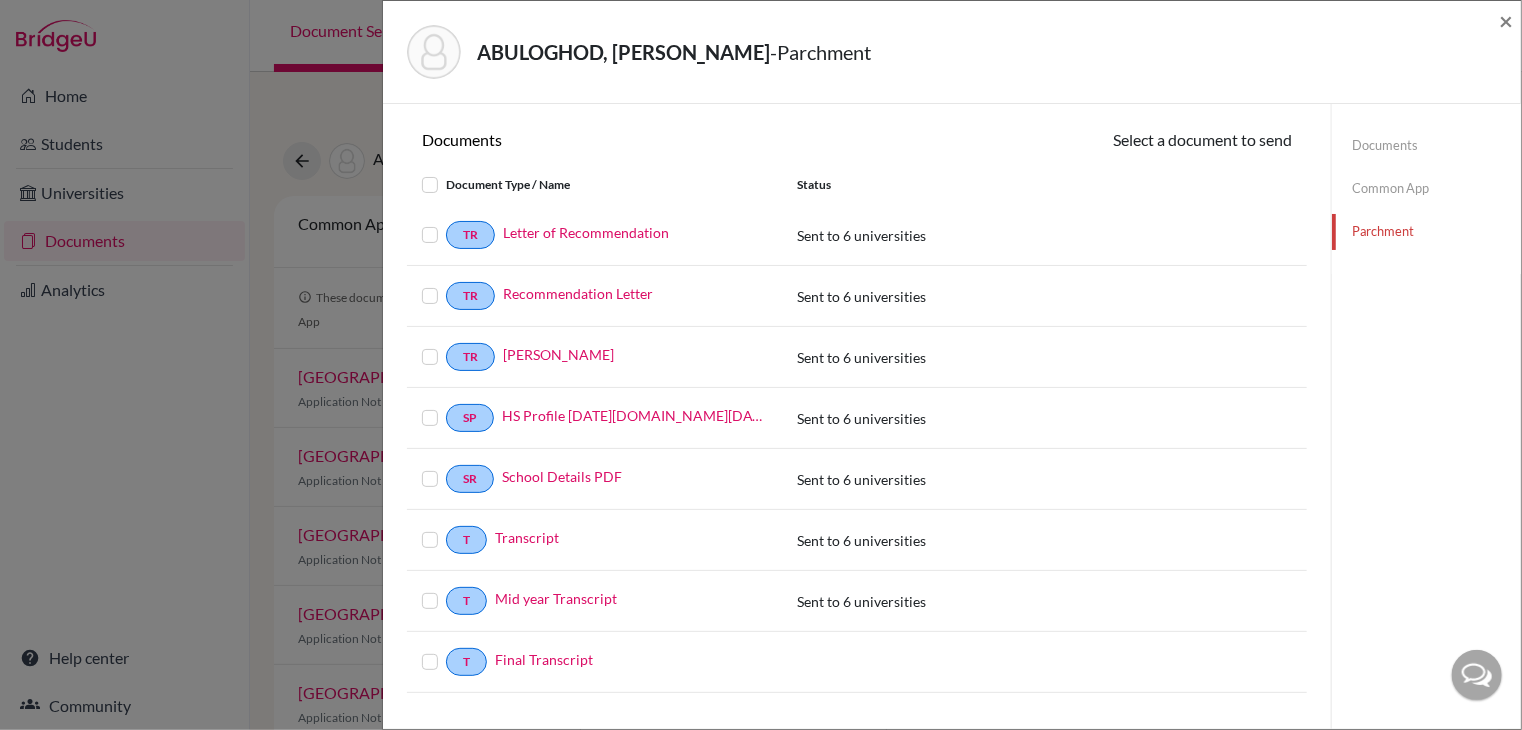 click at bounding box center (446, 650) 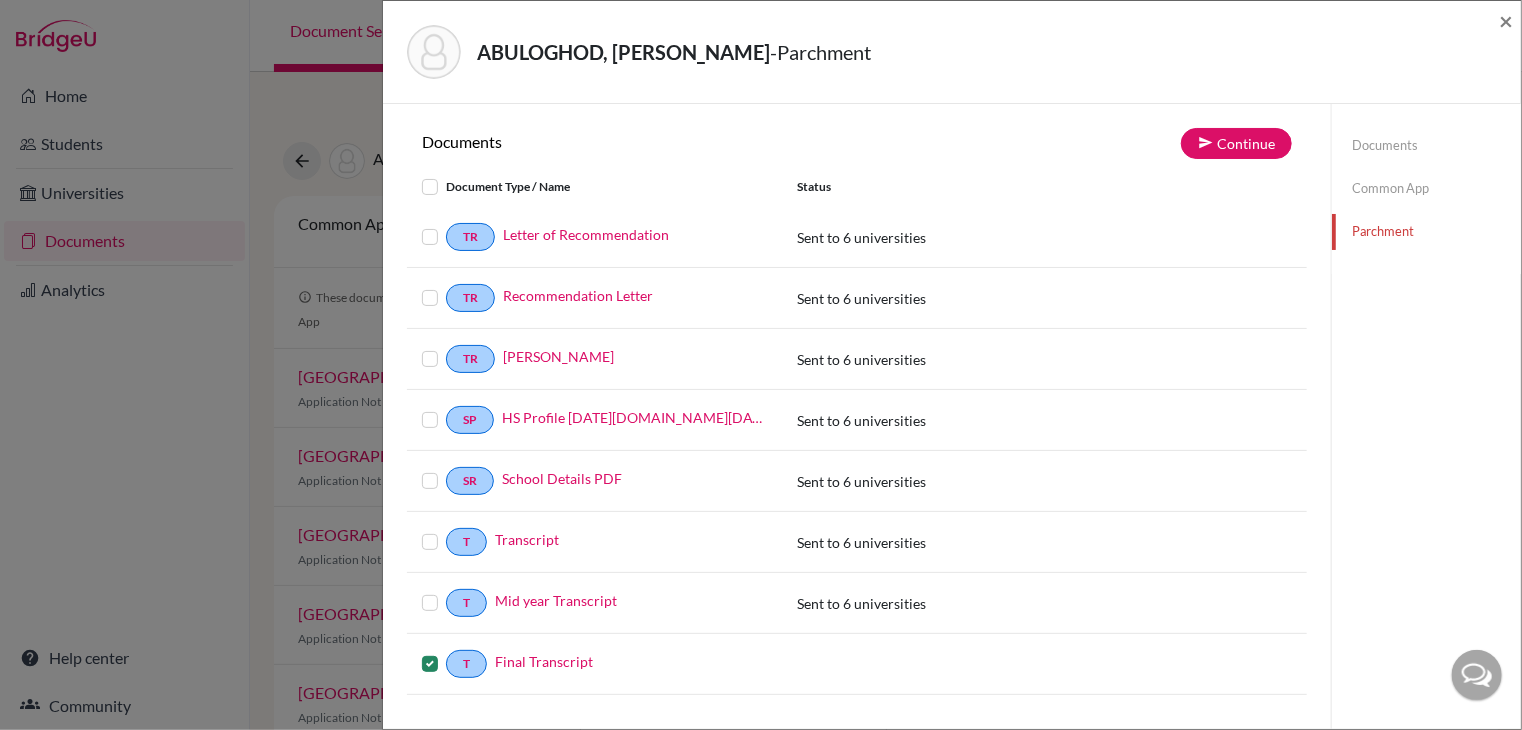 click at bounding box center (446, 175) 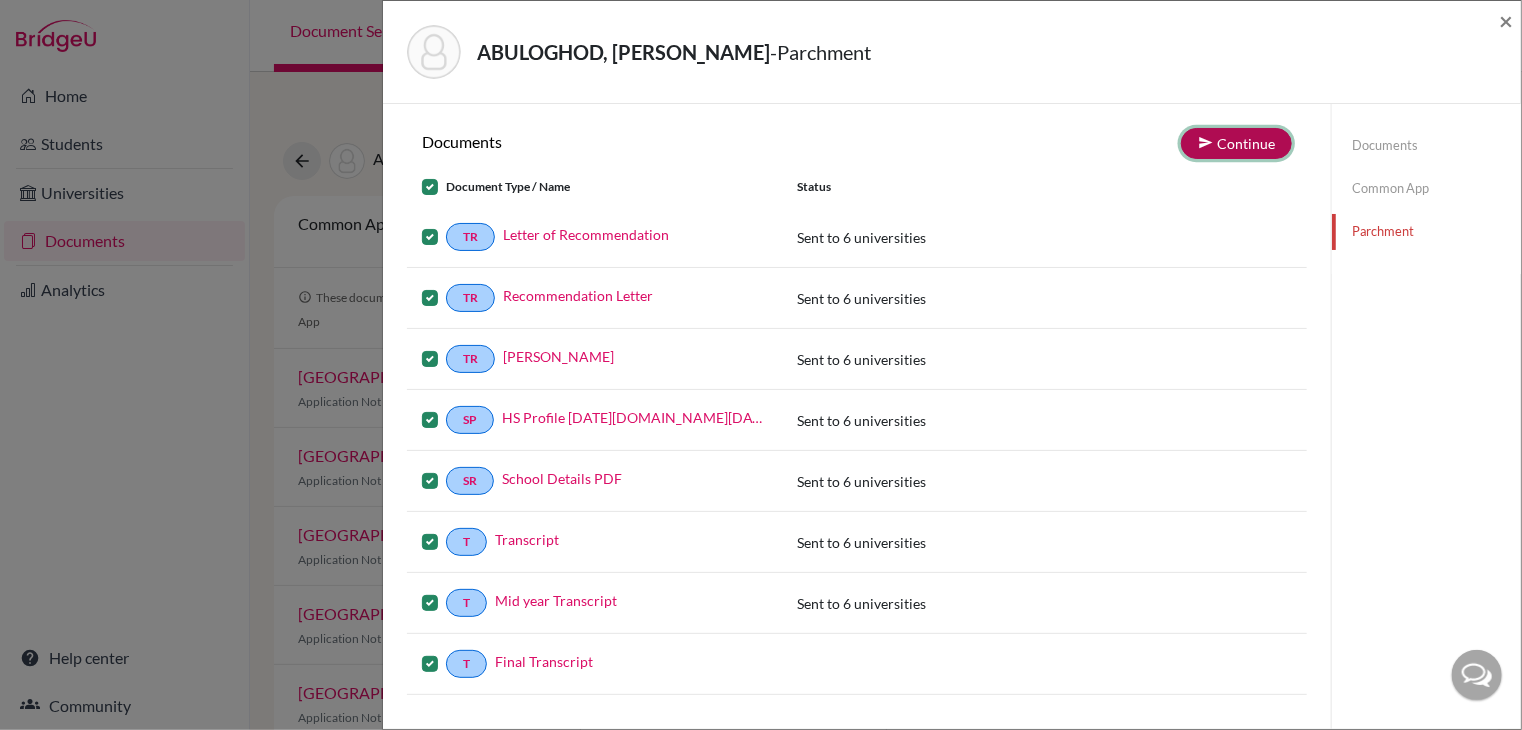click on "Continue" at bounding box center [1236, 143] 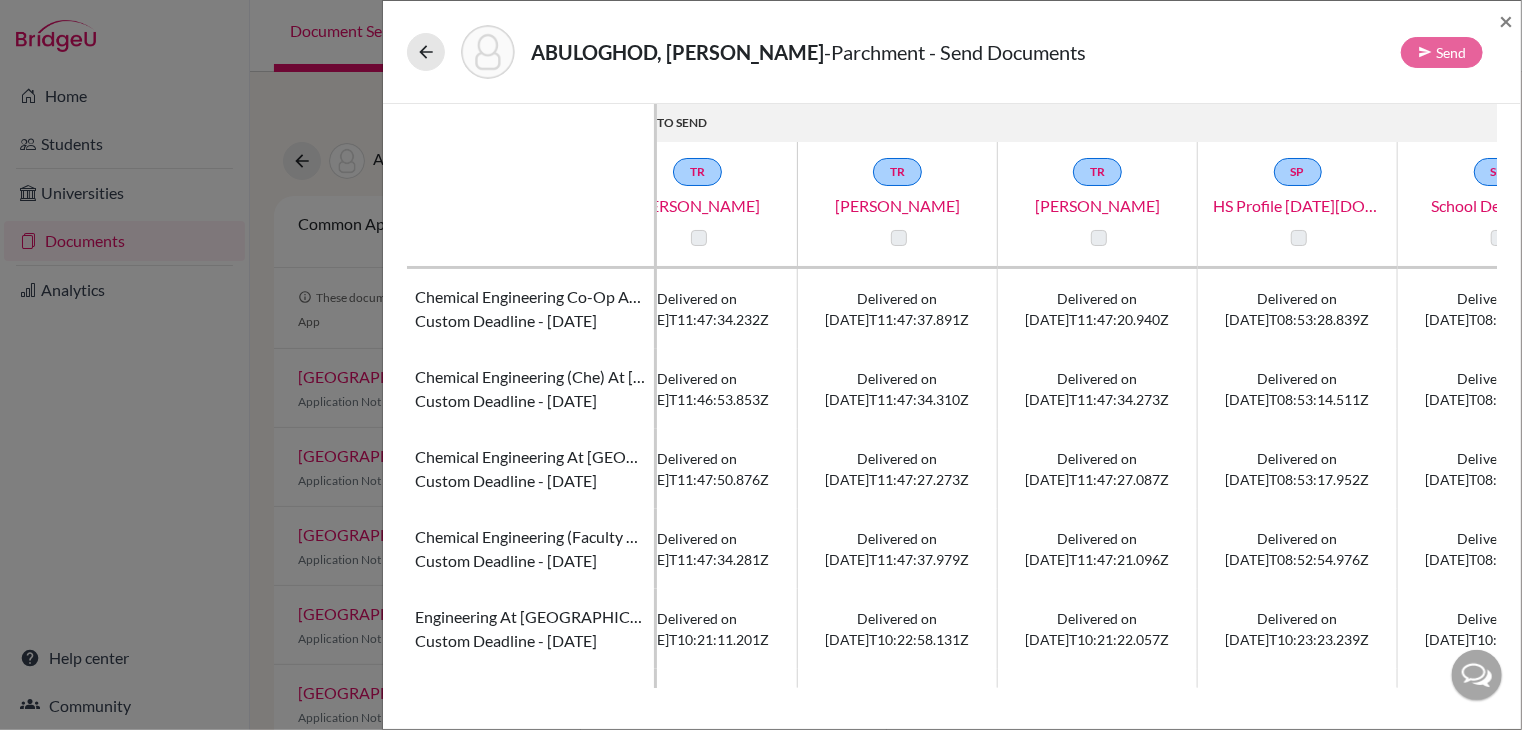 scroll, scrollTop: 0, scrollLeft: 48, axis: horizontal 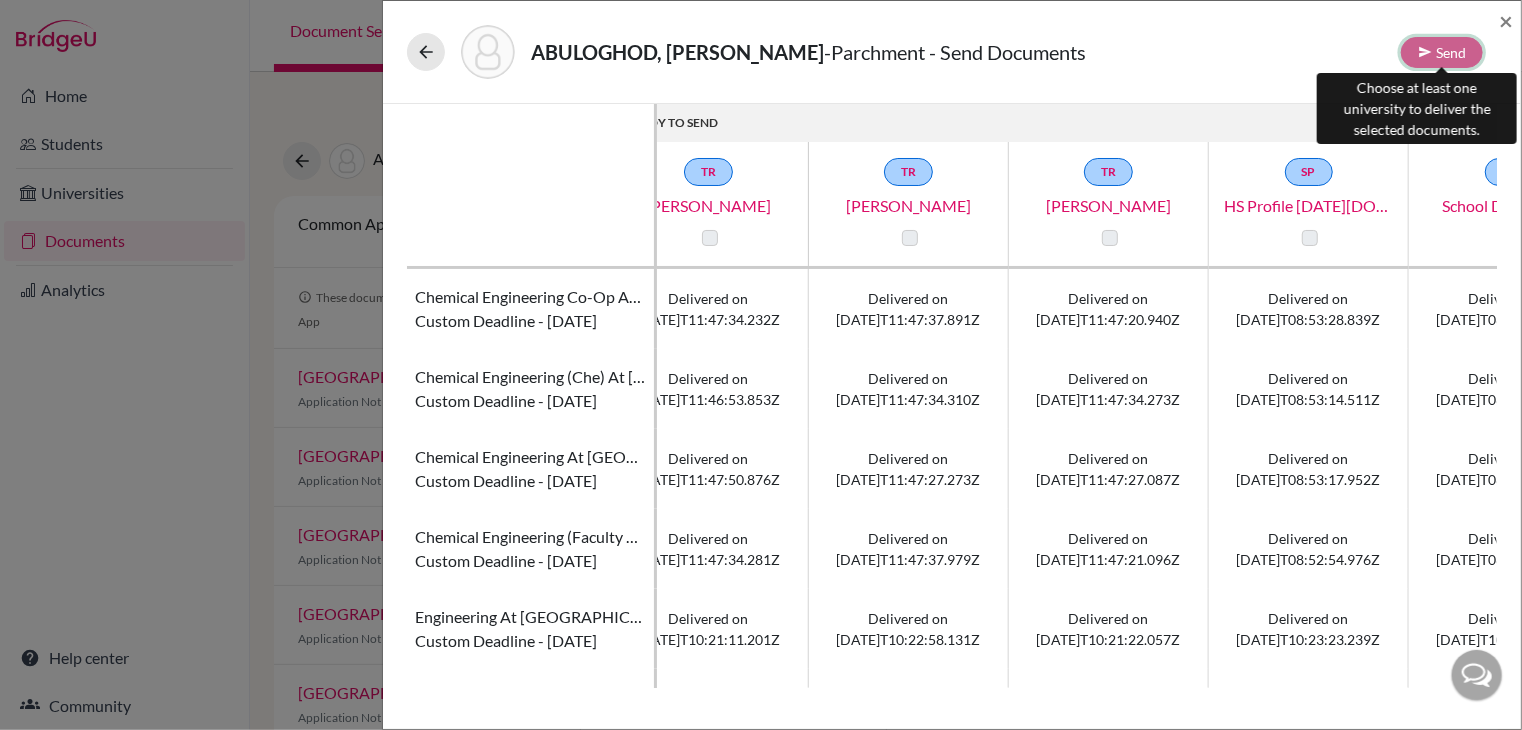 click on "Send" at bounding box center (1442, 52) 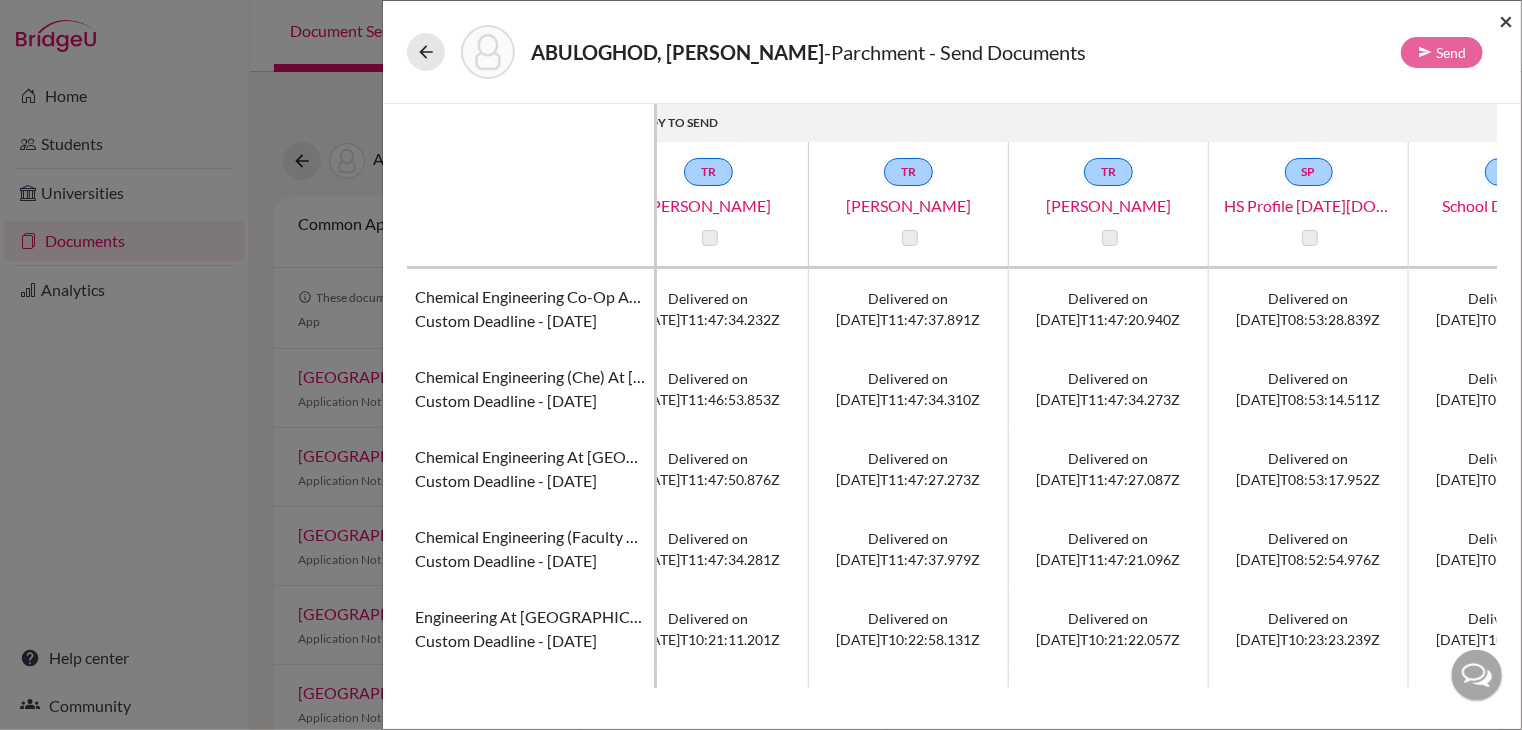 click on "×" at bounding box center (1506, 20) 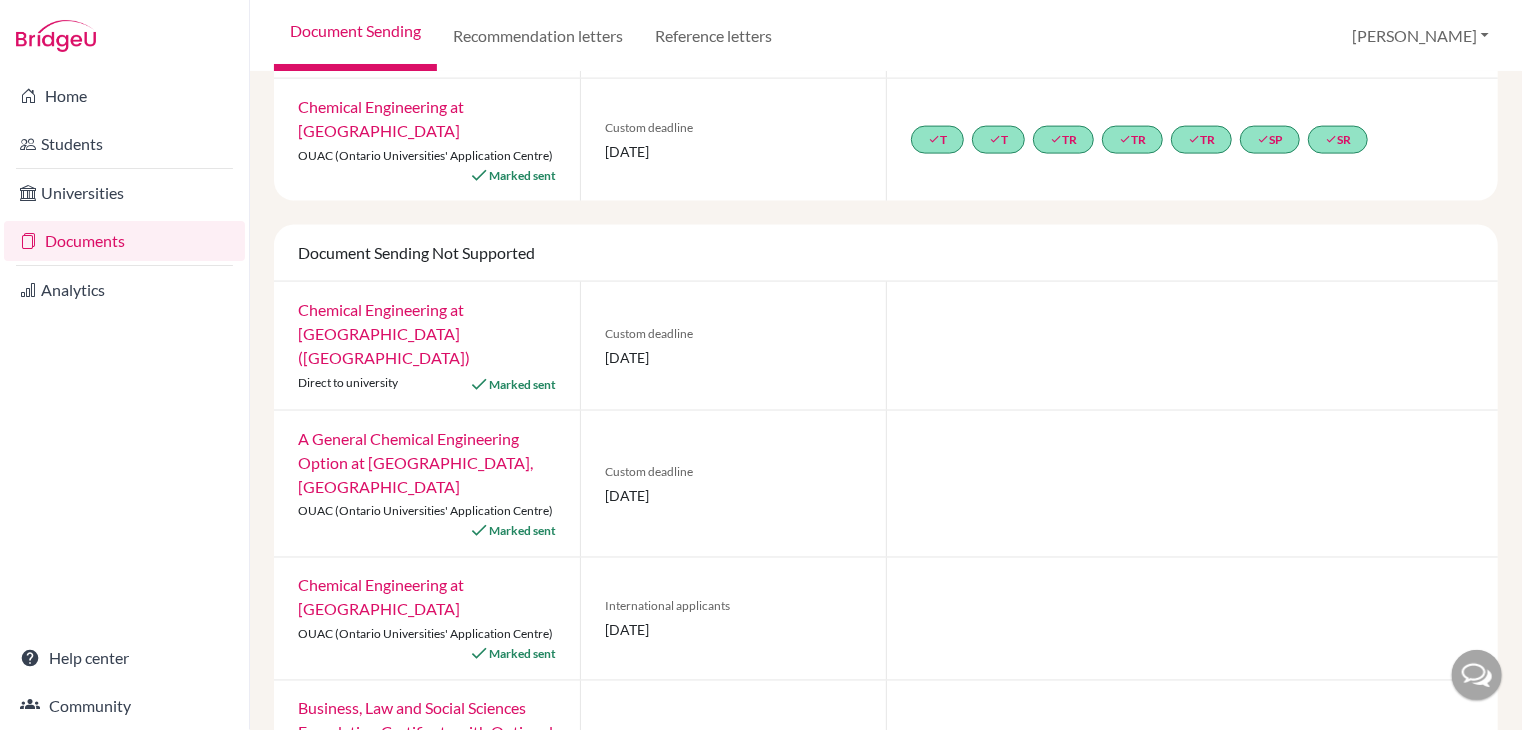 click on "International applicants [DATE]" at bounding box center (733, 619) 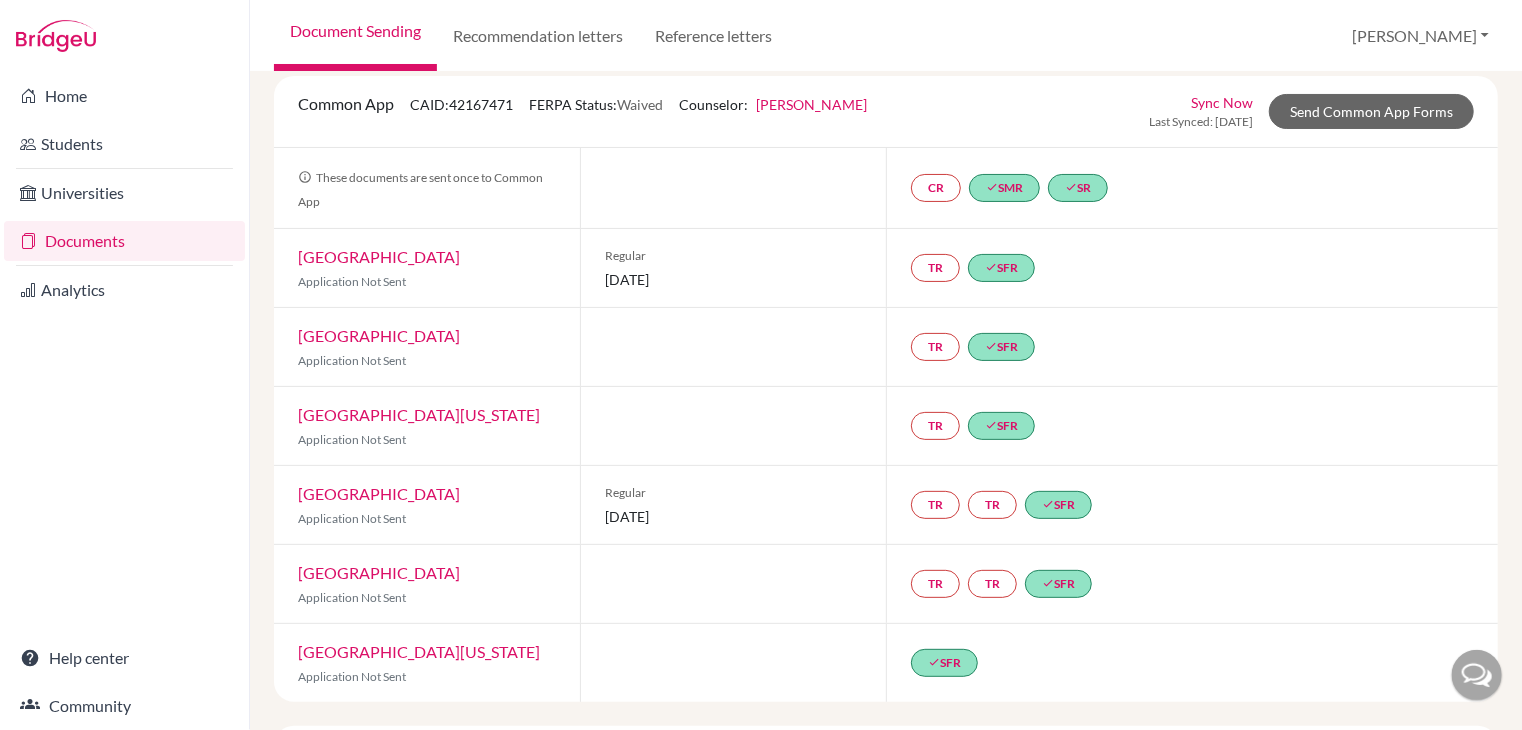 scroll, scrollTop: 0, scrollLeft: 0, axis: both 